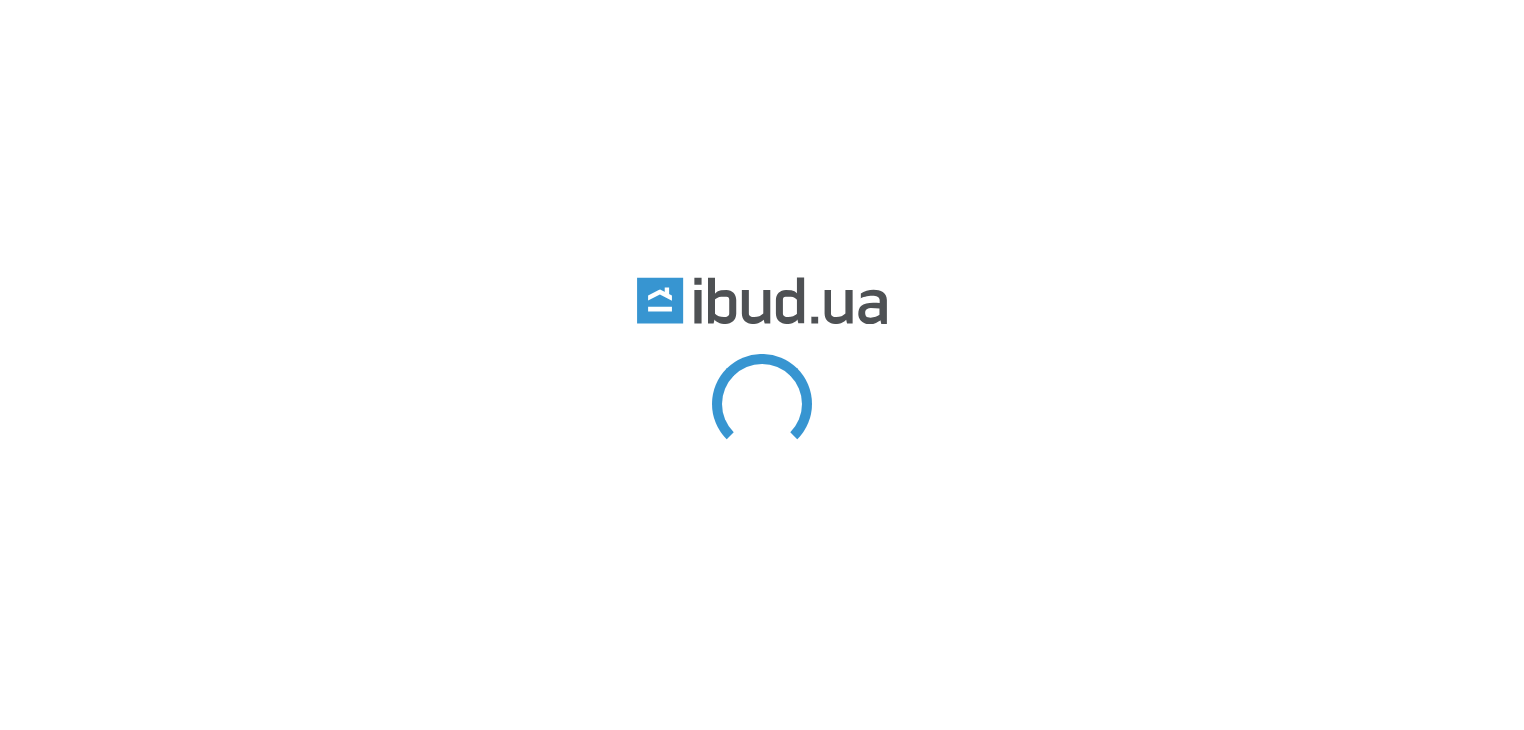 scroll, scrollTop: 0, scrollLeft: 0, axis: both 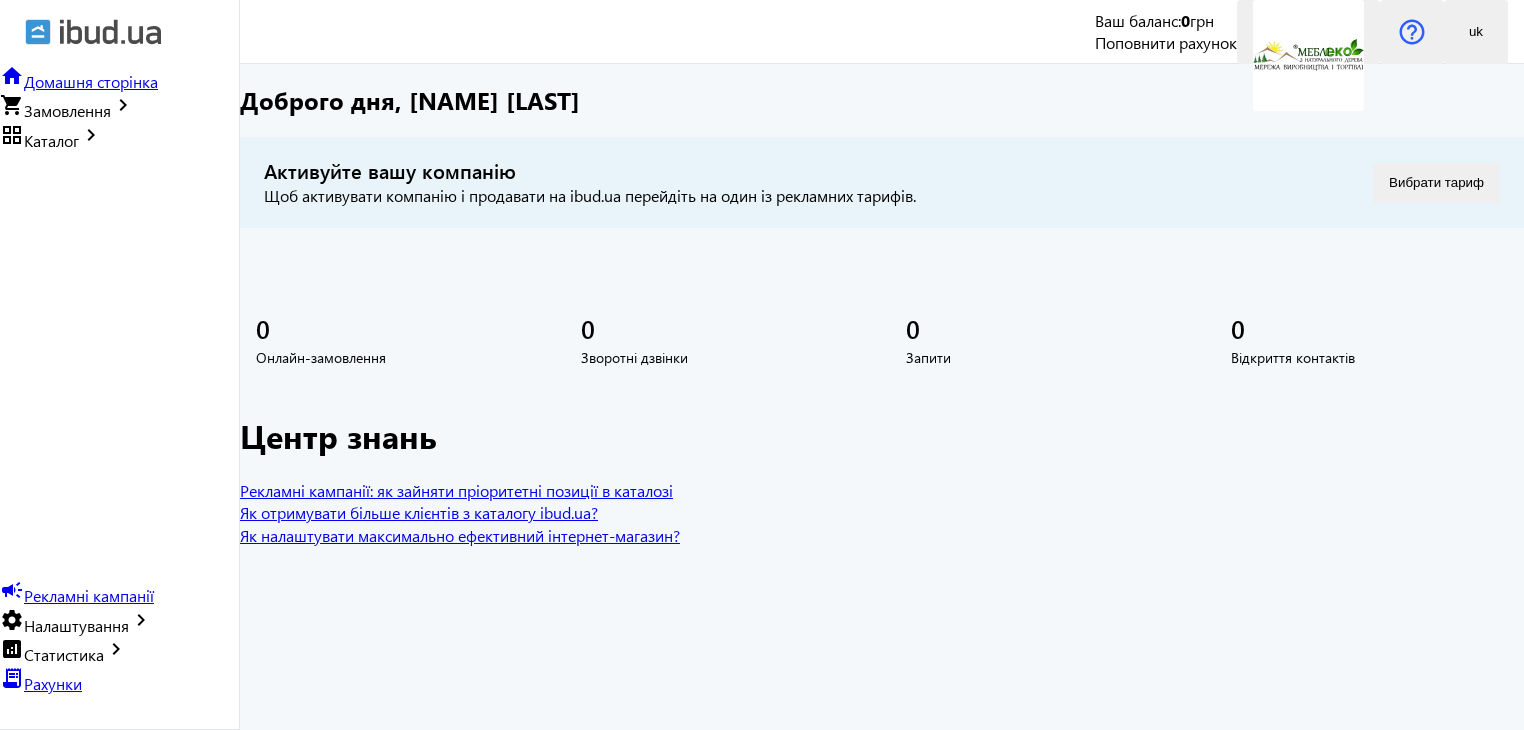 click on "keyboard_arrow_right" at bounding box center (91, 135) 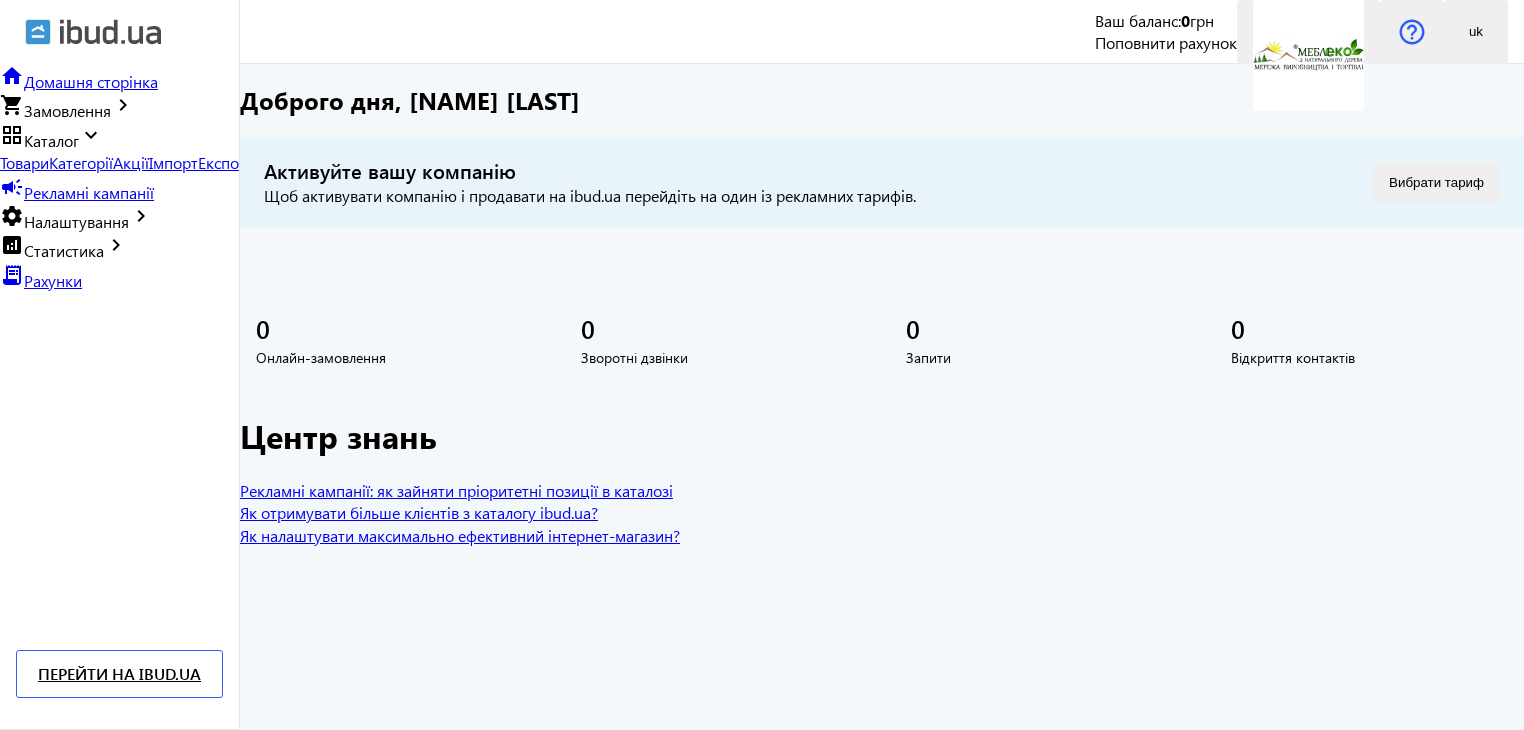 click on "Товари" at bounding box center (24, 162) 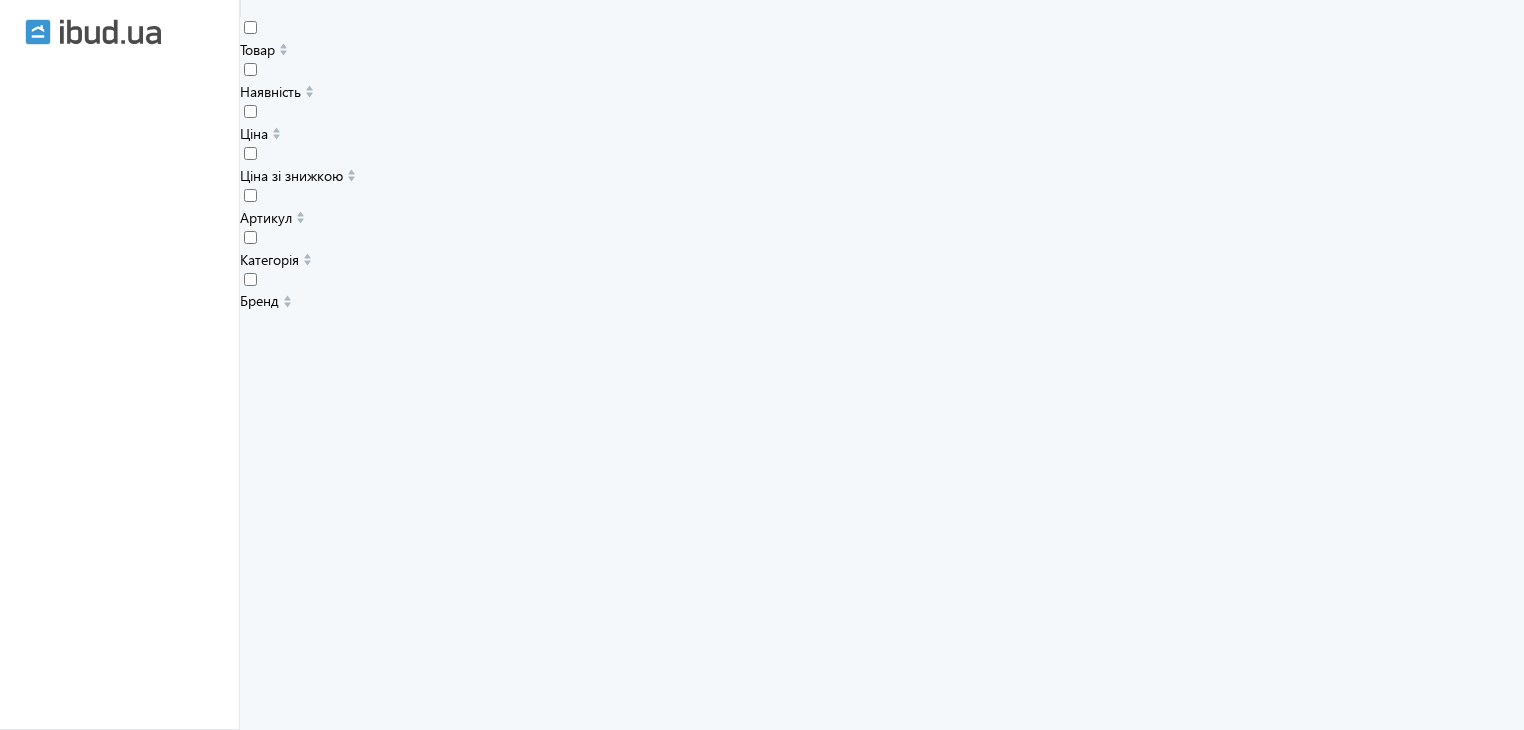 scroll, scrollTop: 600, scrollLeft: 0, axis: vertical 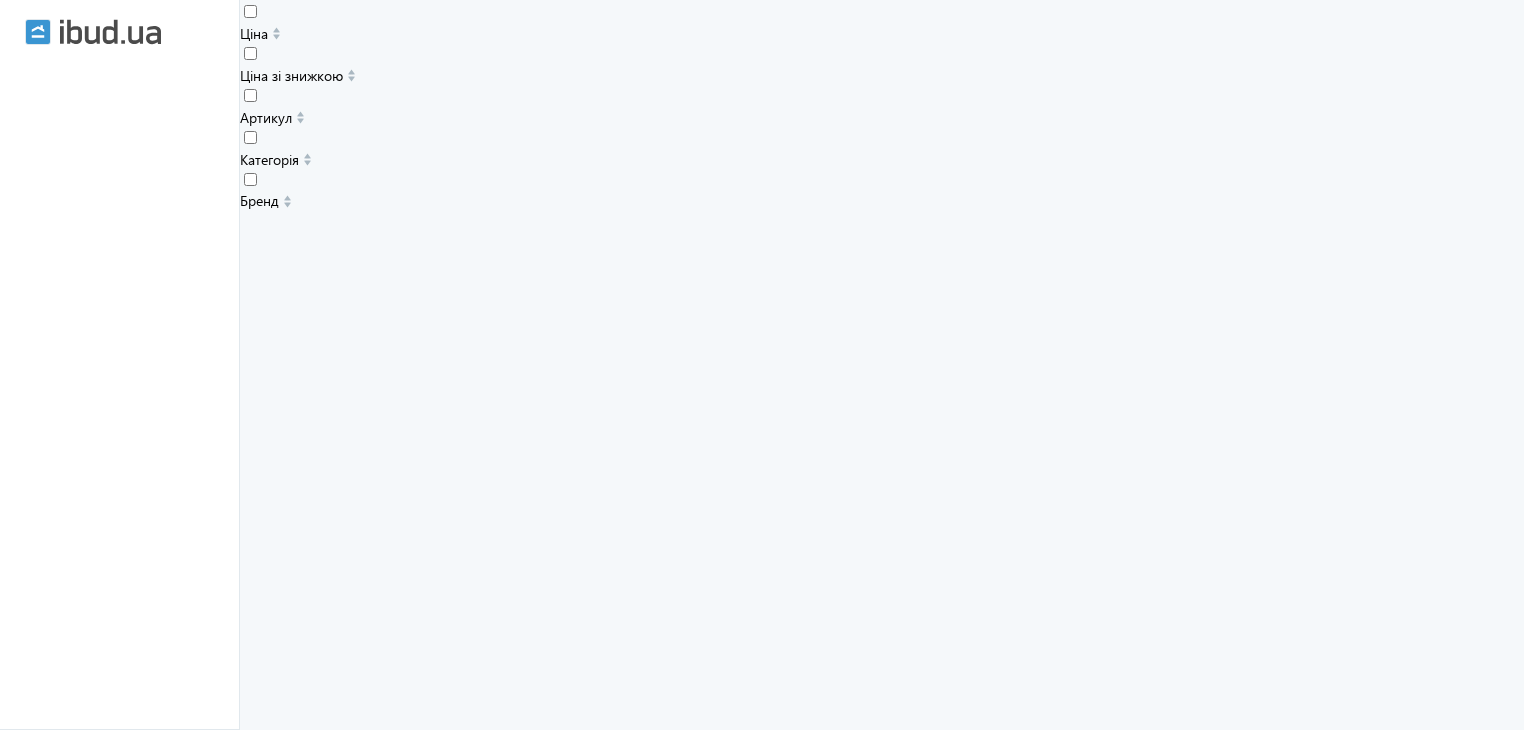 click on "Стілець МебліЕко Королівський м'який 450х450х1120 мм (101417)" at bounding box center (541, 2921) 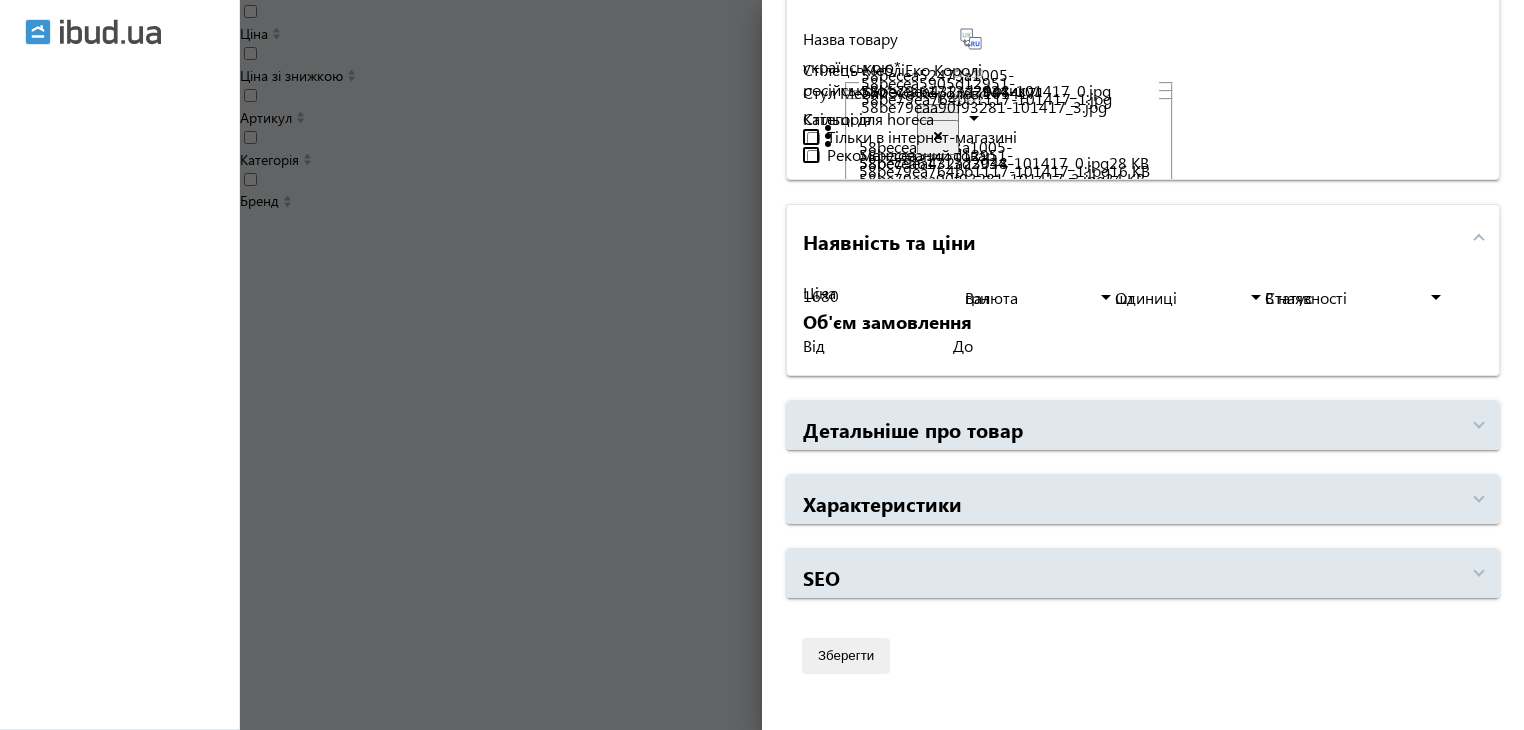 scroll, scrollTop: 800, scrollLeft: 0, axis: vertical 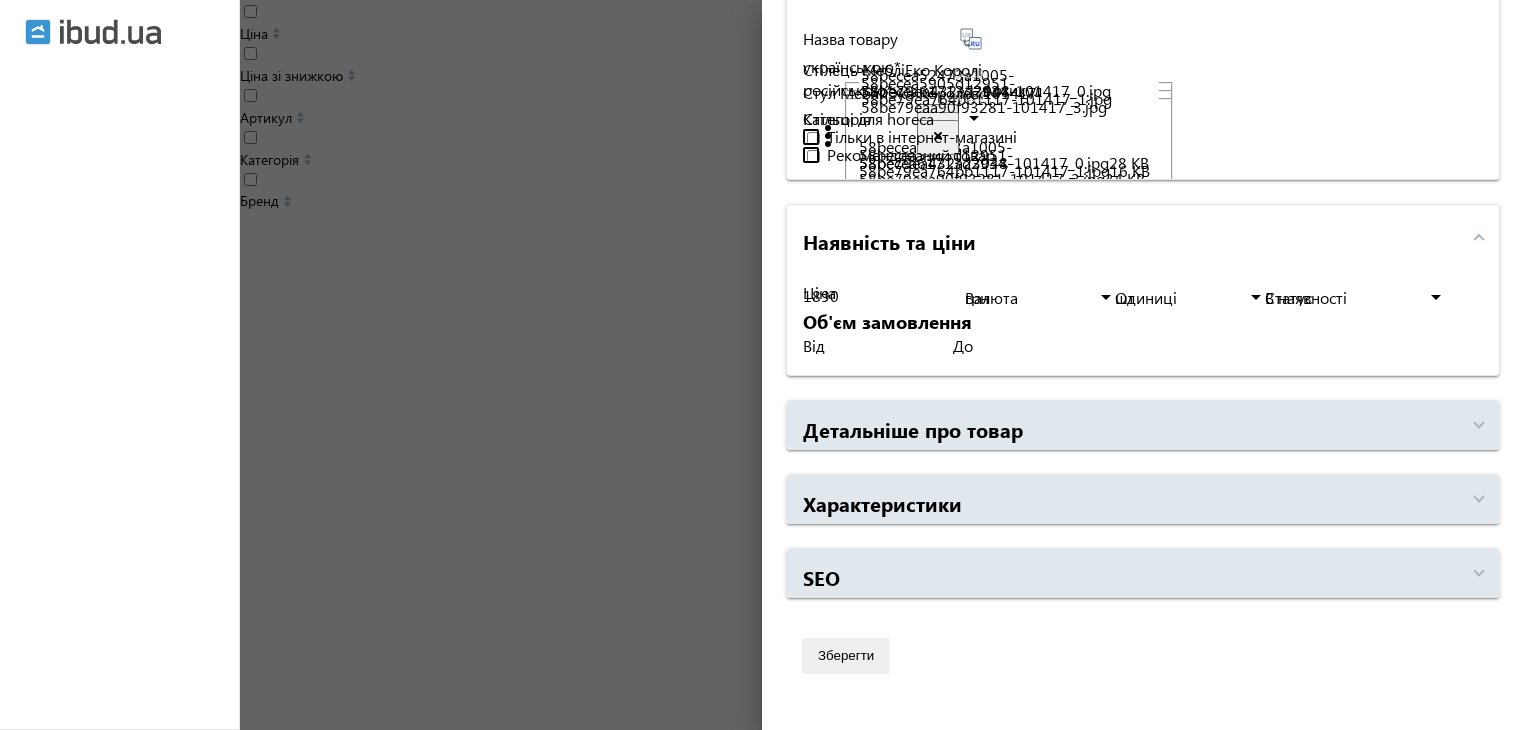 type on "1890" 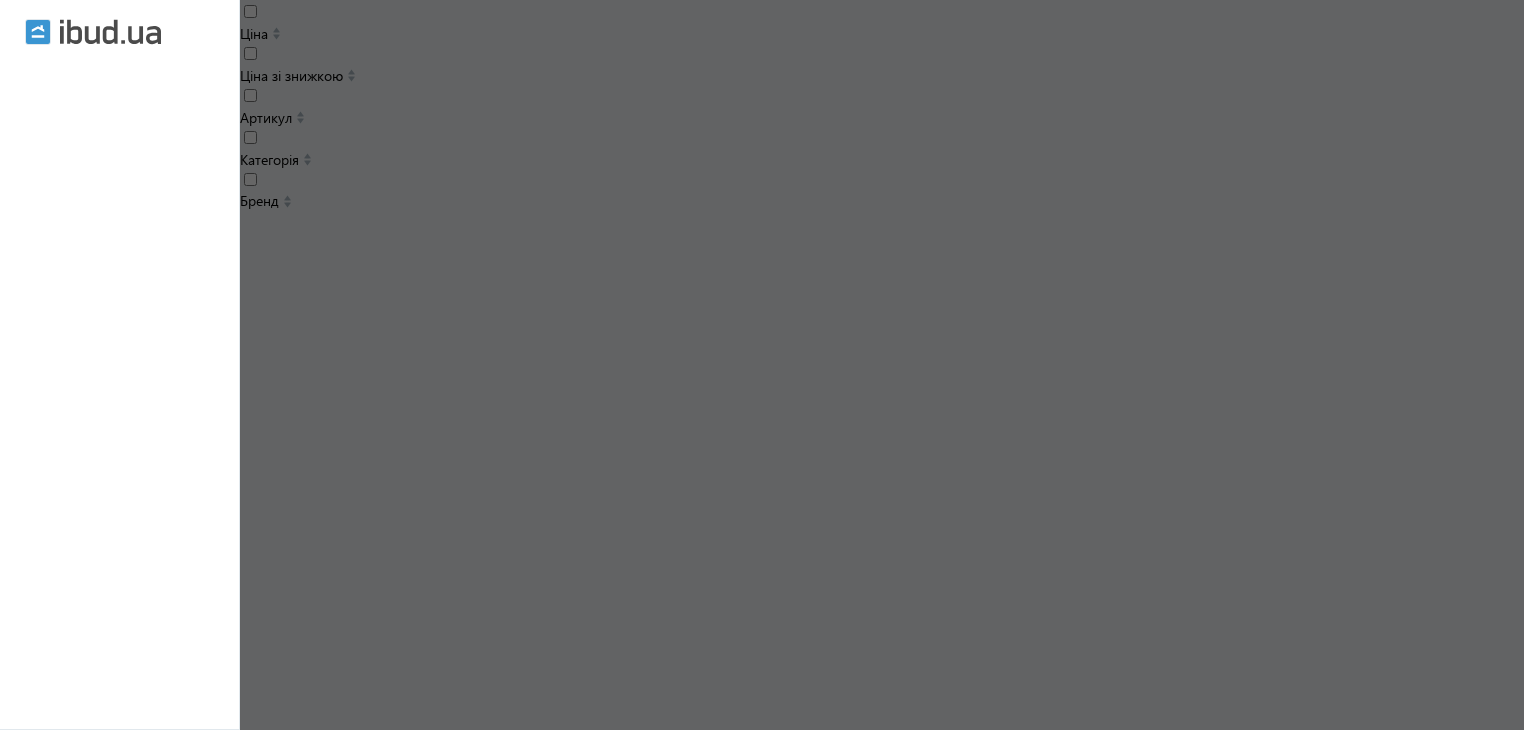 scroll, scrollTop: 0, scrollLeft: 0, axis: both 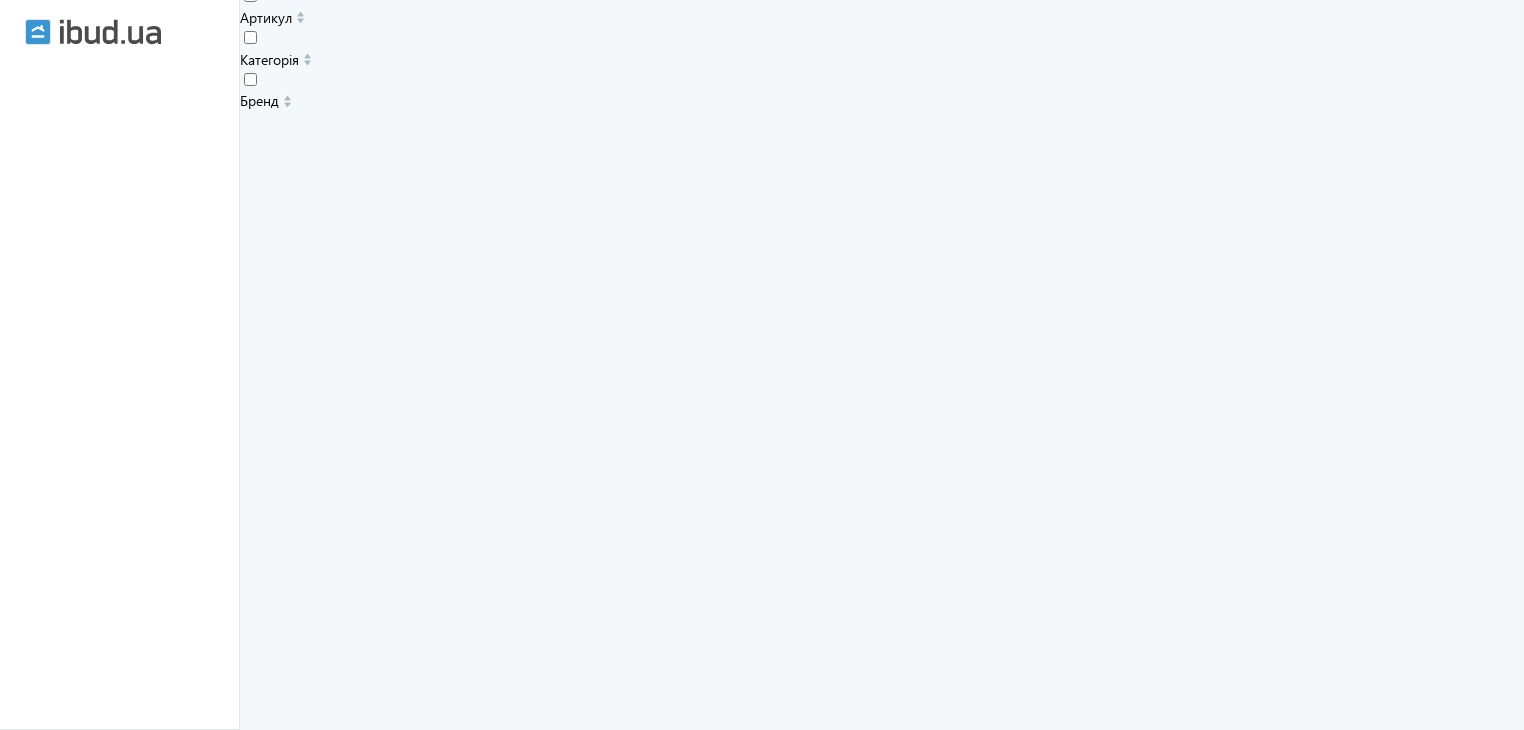 click on "Стілець МебліЕко Хіт 430х420х1000 мм (101415)" at bounding box center [523, 2953] 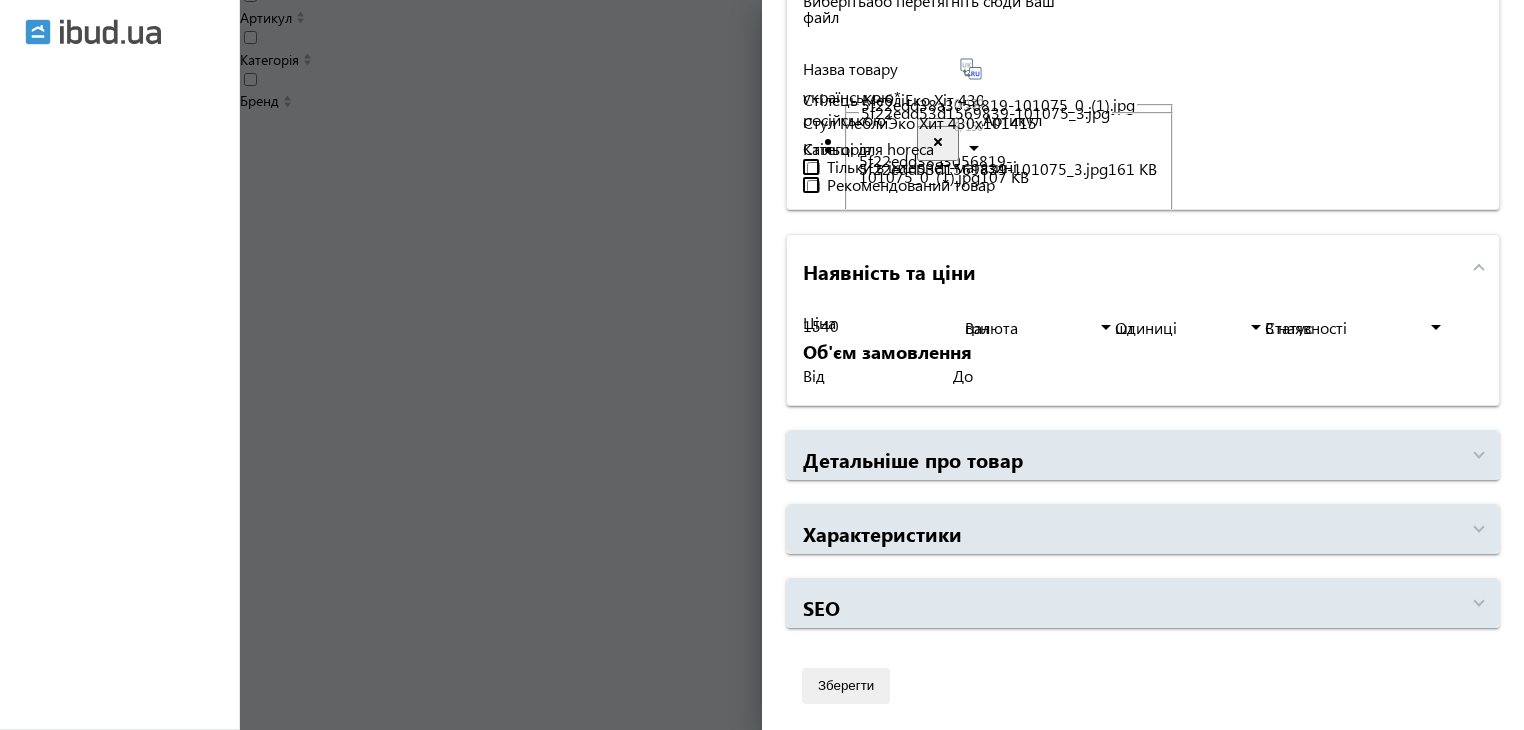 scroll, scrollTop: 500, scrollLeft: 0, axis: vertical 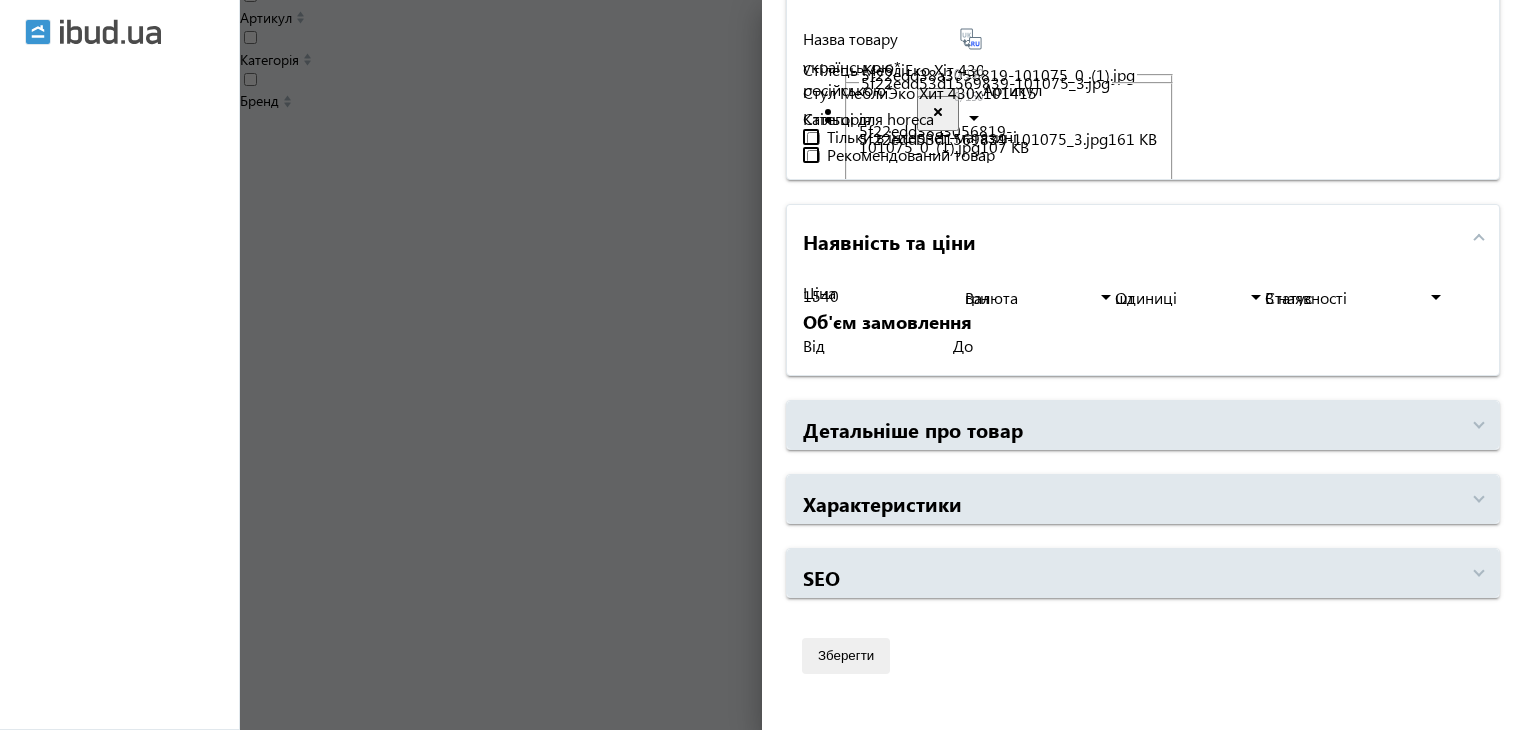 drag, startPoint x: 844, startPoint y: 522, endPoint x: 804, endPoint y: 521, distance: 40.012497 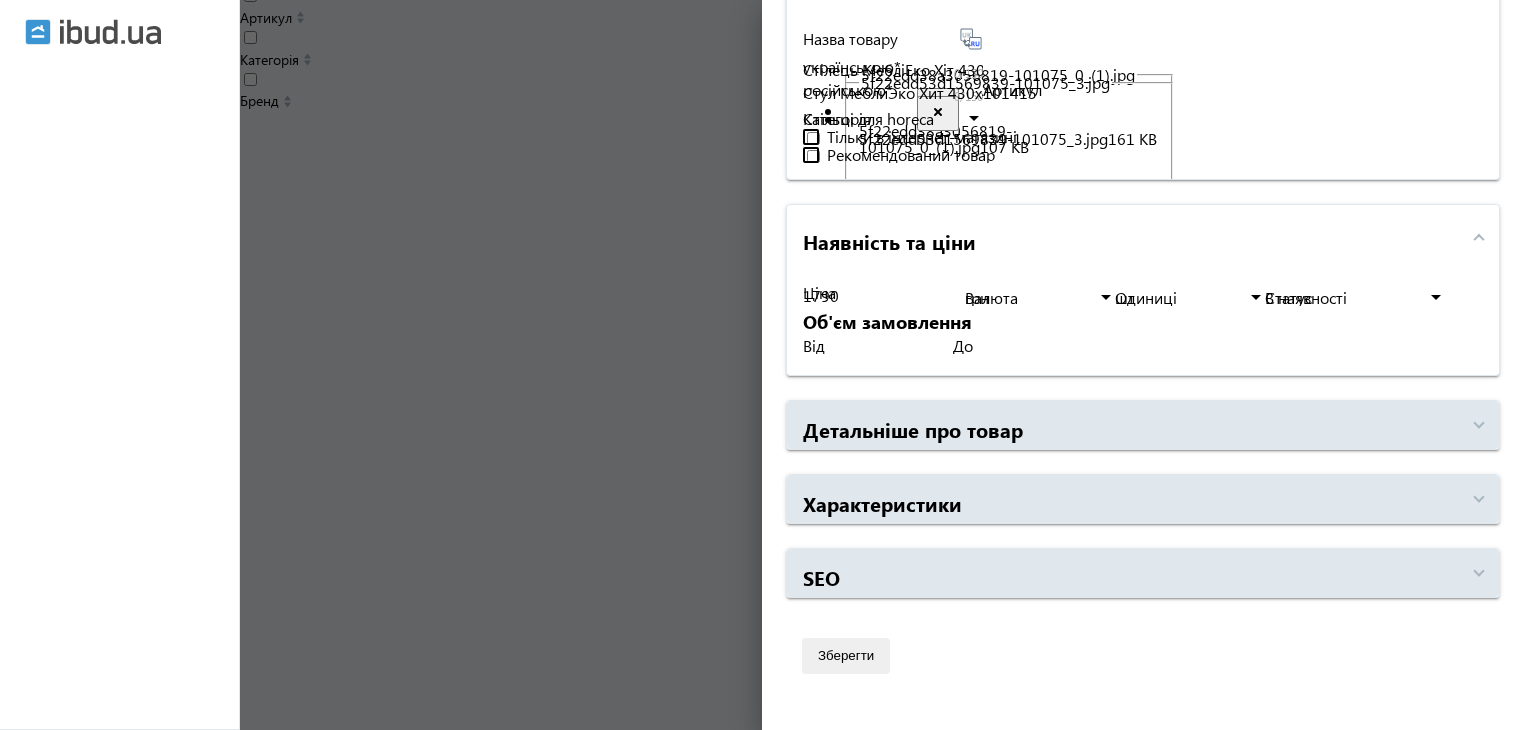 type on "1790" 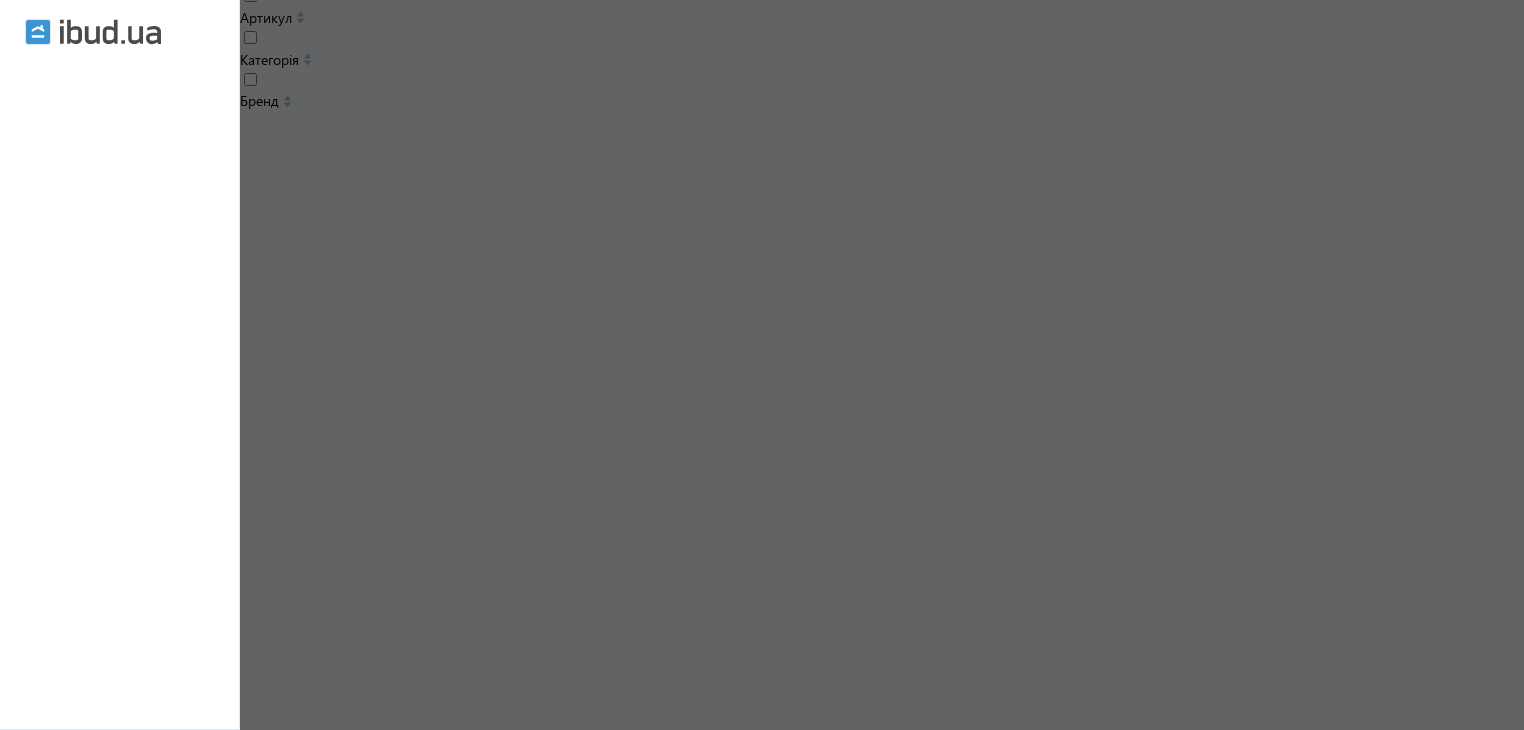 scroll, scrollTop: 0, scrollLeft: 0, axis: both 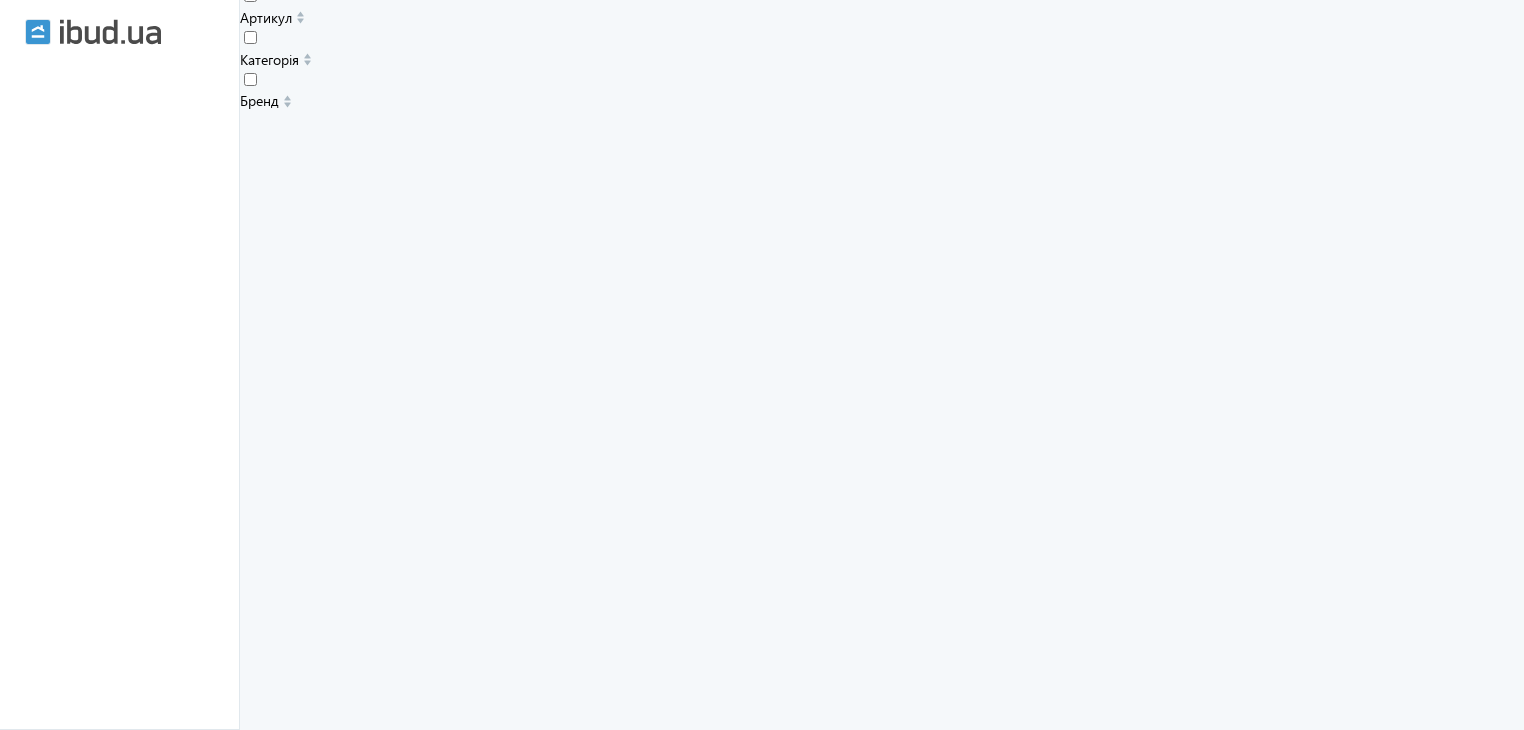 click on "Стілець МебліЕко Демократ 450х450х1000 мм (101413)" at bounding box center [541, 3085] 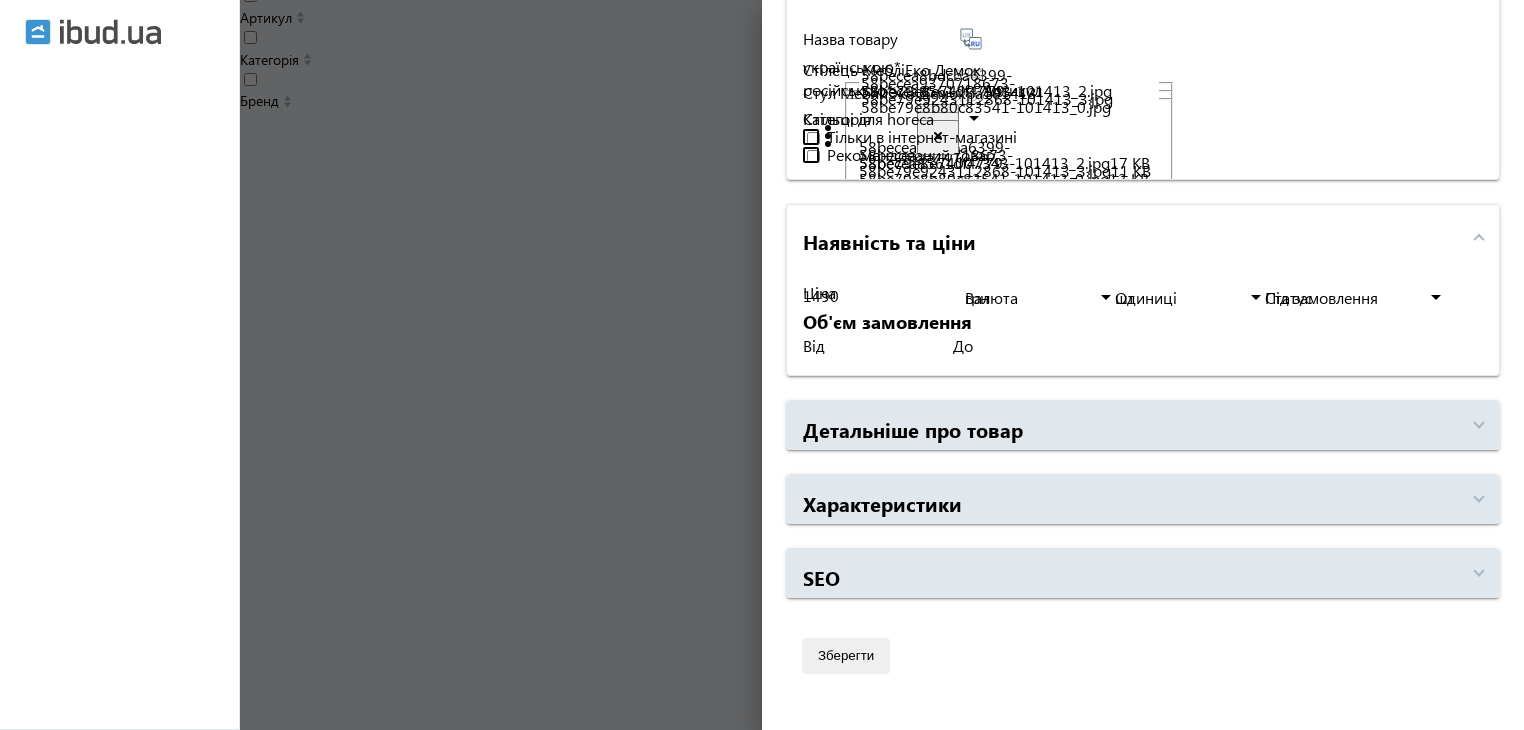 scroll, scrollTop: 600, scrollLeft: 0, axis: vertical 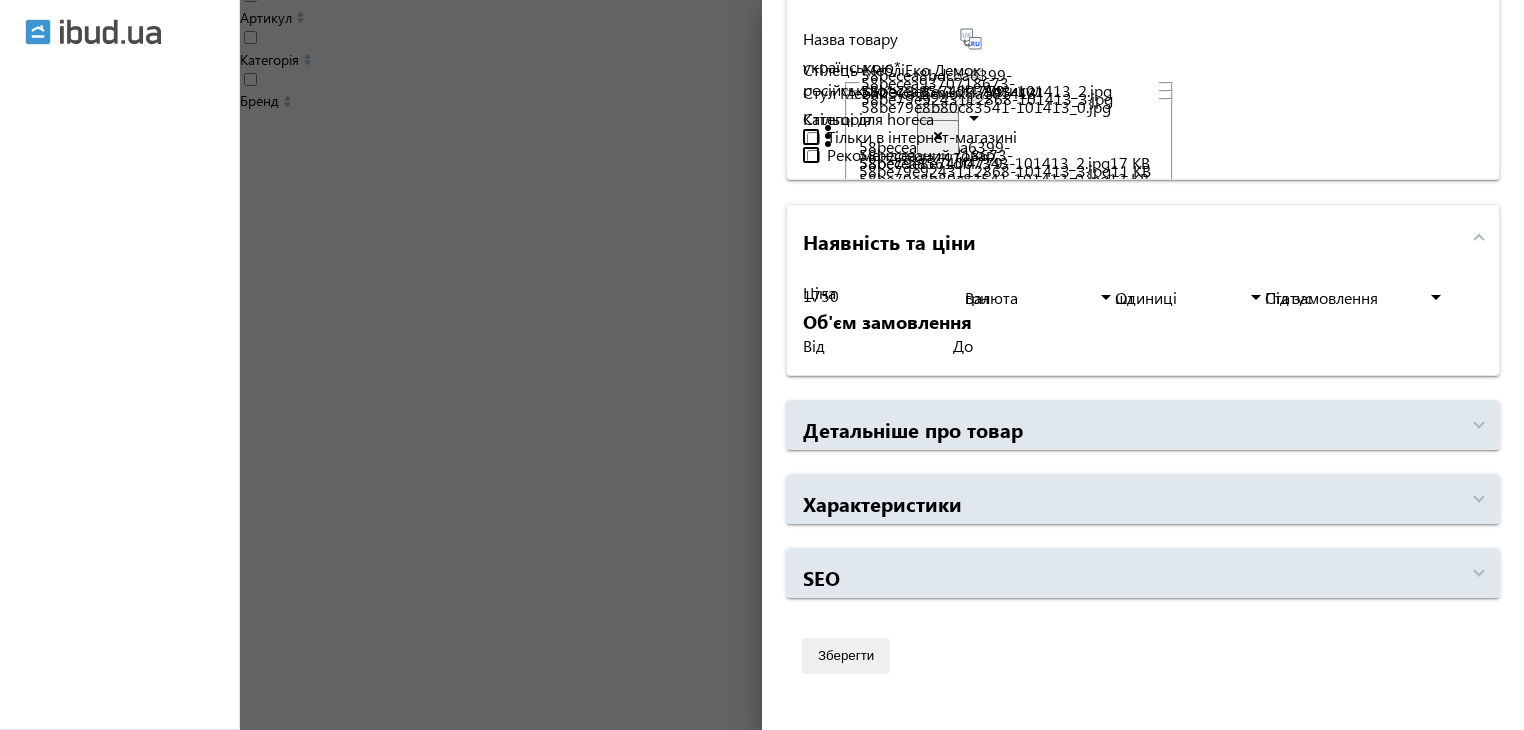 type on "1750" 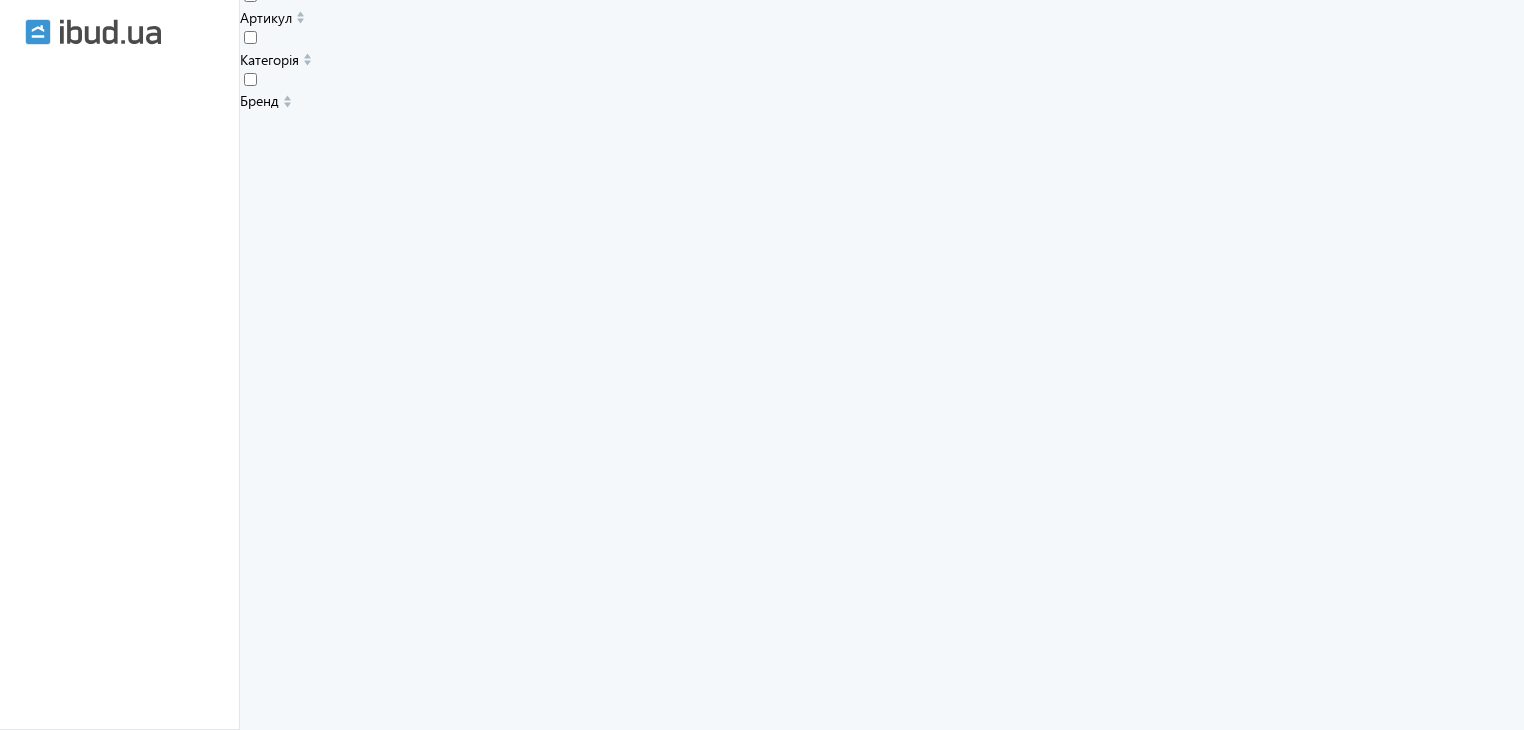 scroll, scrollTop: 0, scrollLeft: 0, axis: both 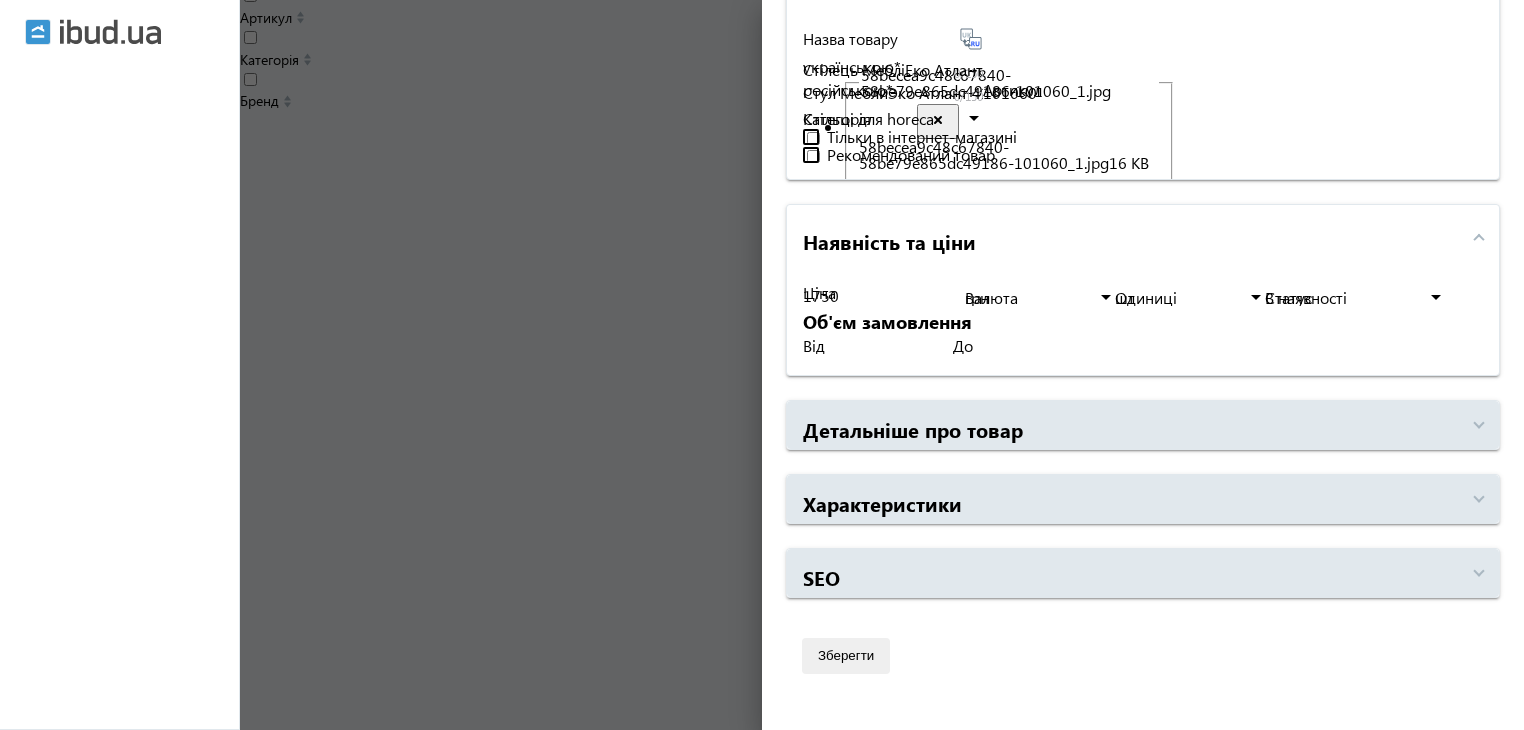 drag, startPoint x: 875, startPoint y: 413, endPoint x: 784, endPoint y: 421, distance: 91.350975 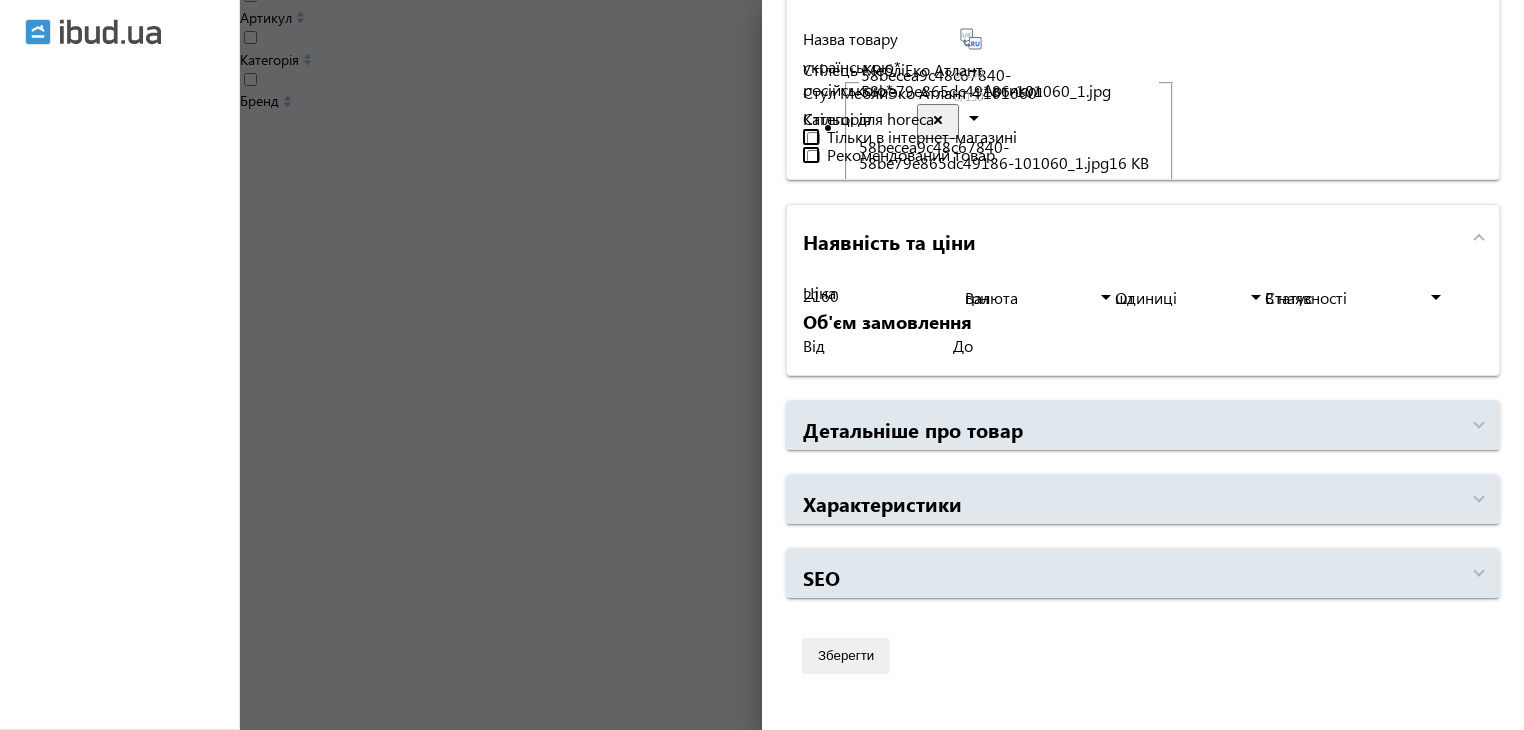 type on "2160" 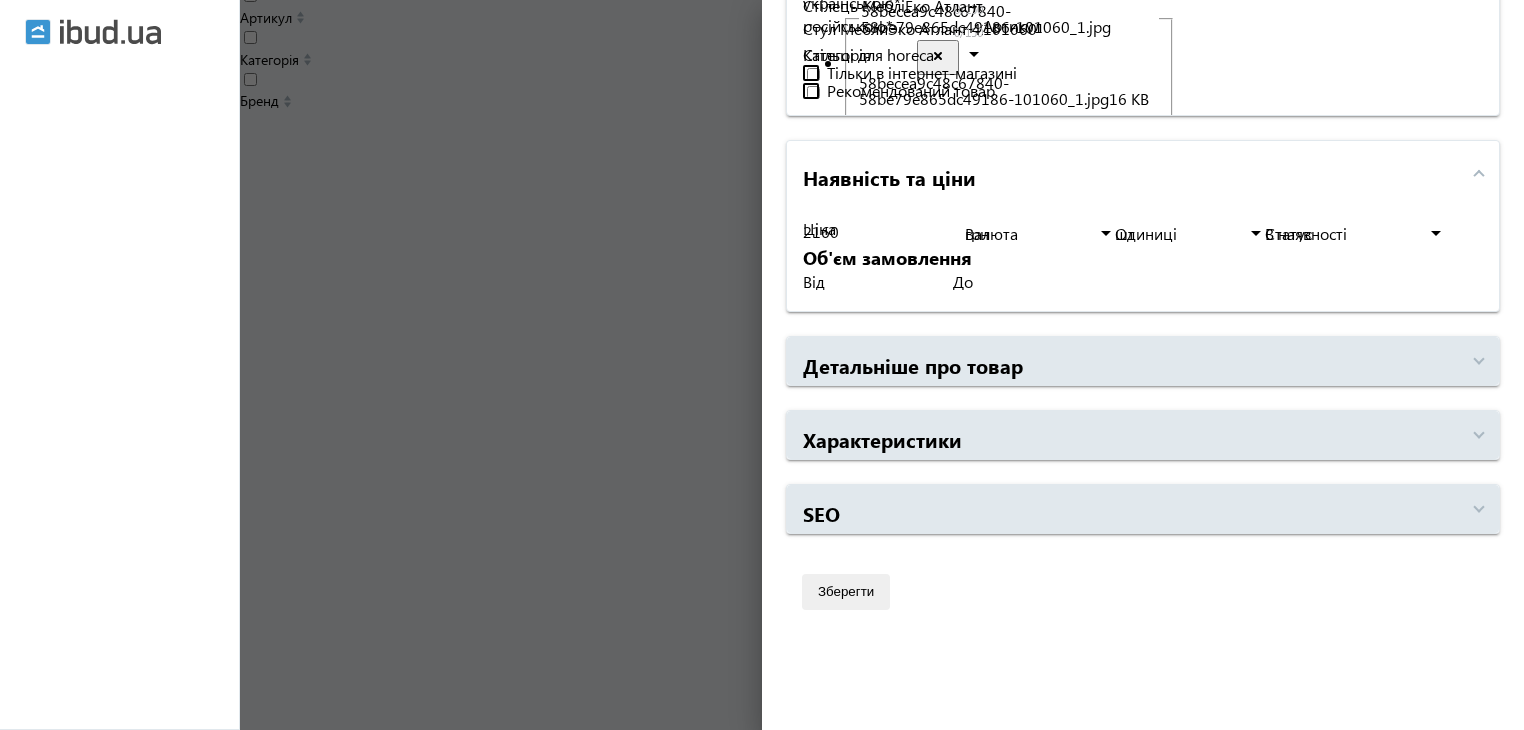 click on "Зберегти" at bounding box center (846, 591) 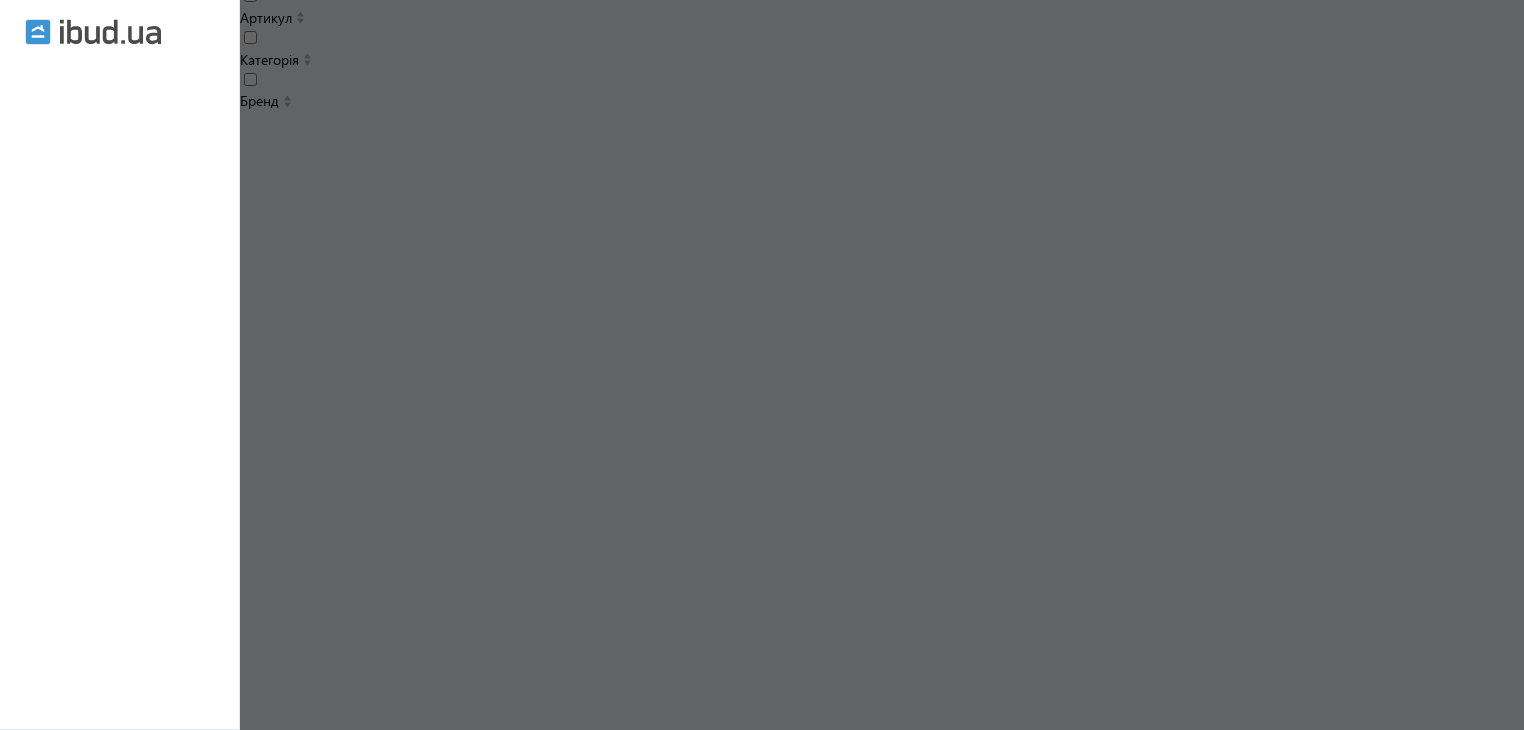 scroll, scrollTop: 0, scrollLeft: 0, axis: both 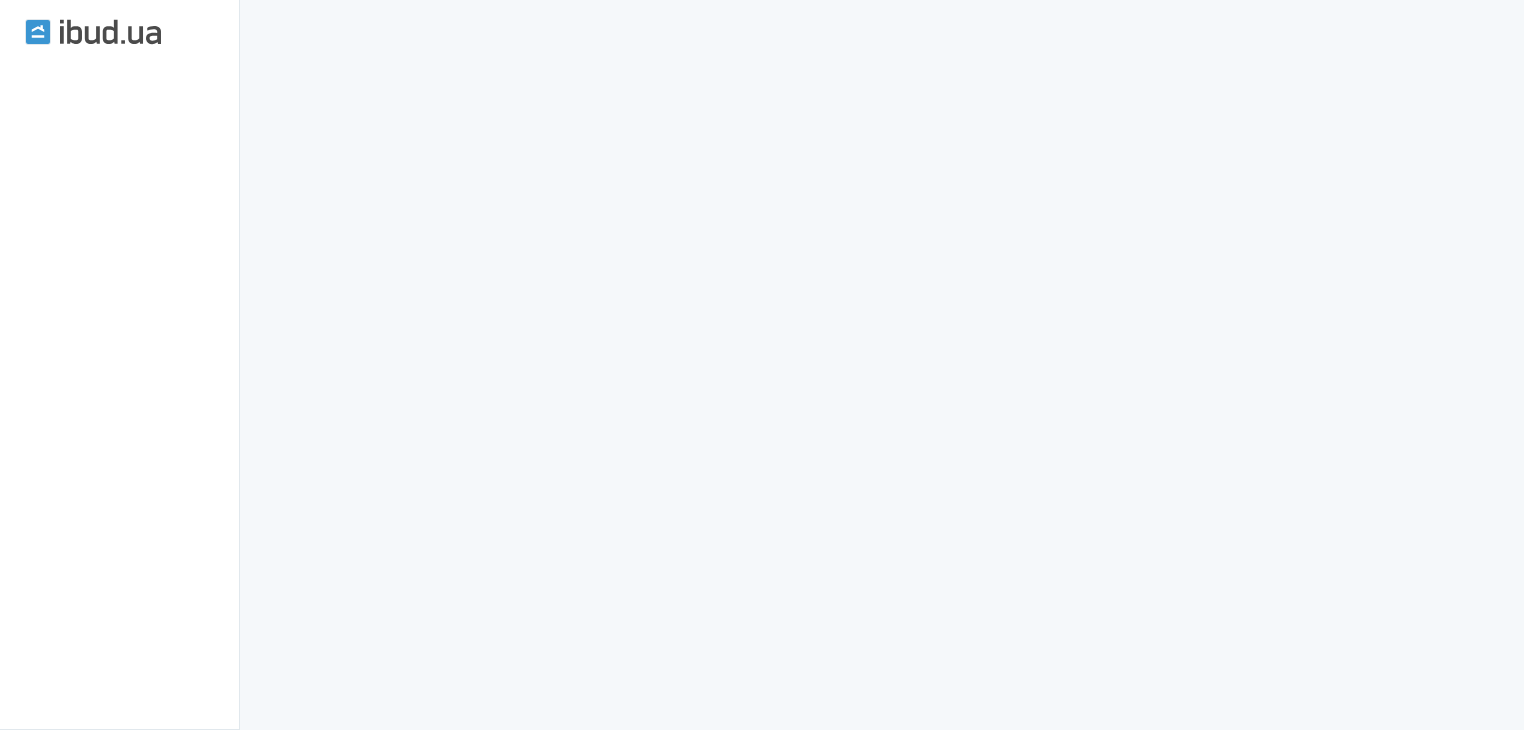 click on "Стілець барний МебліЕко Мурат 440х450х1220 мм (101189)" at bounding box center [541, 3741] 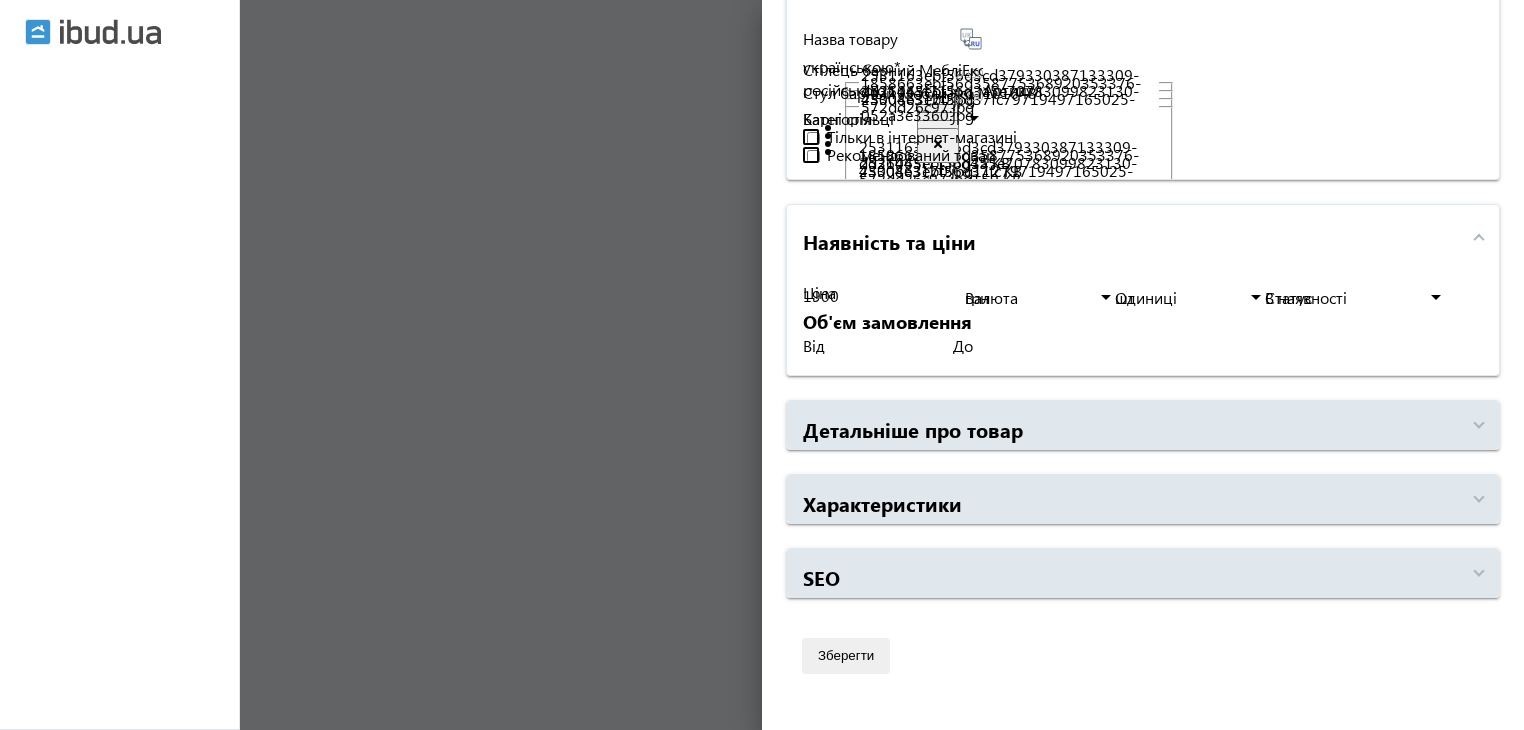 scroll, scrollTop: 600, scrollLeft: 0, axis: vertical 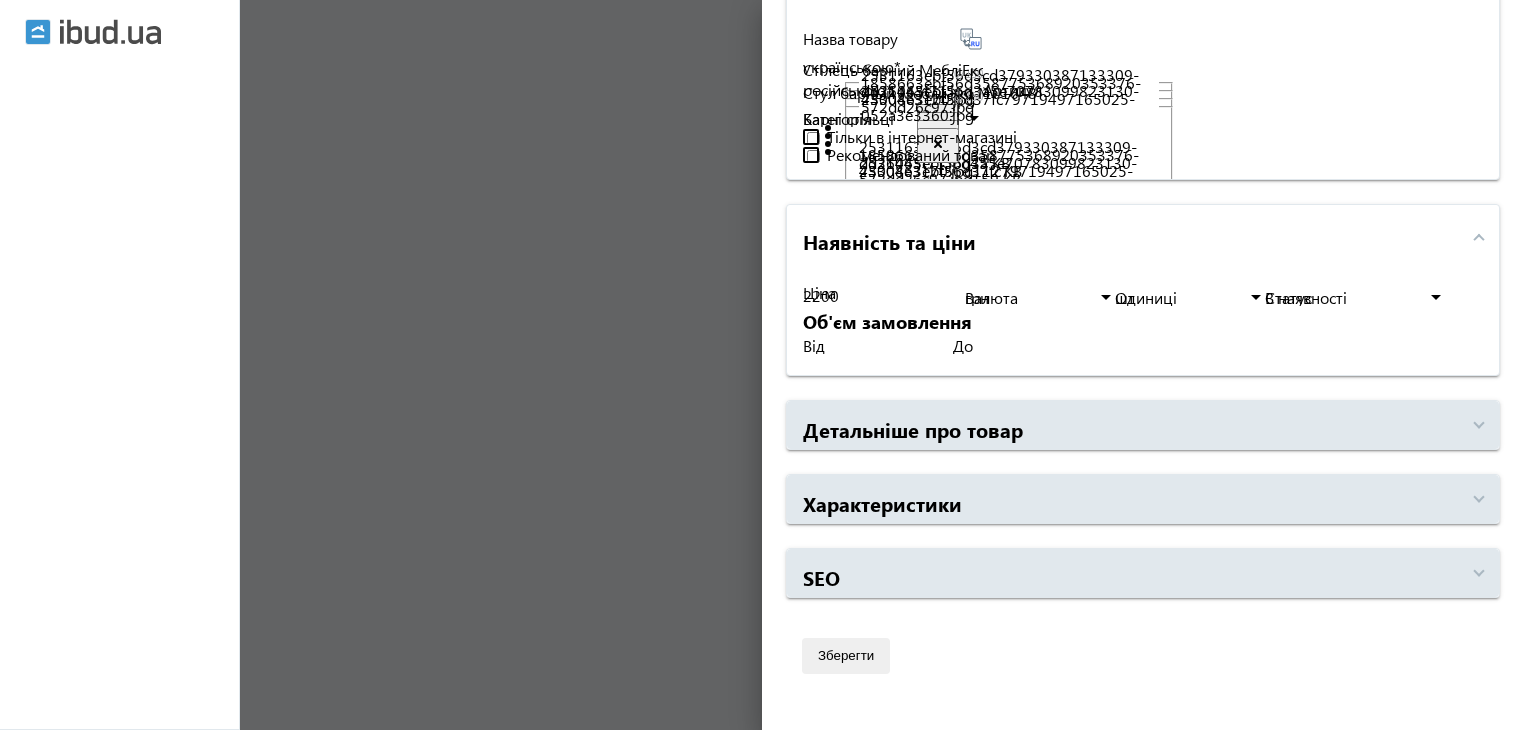 type on "2200" 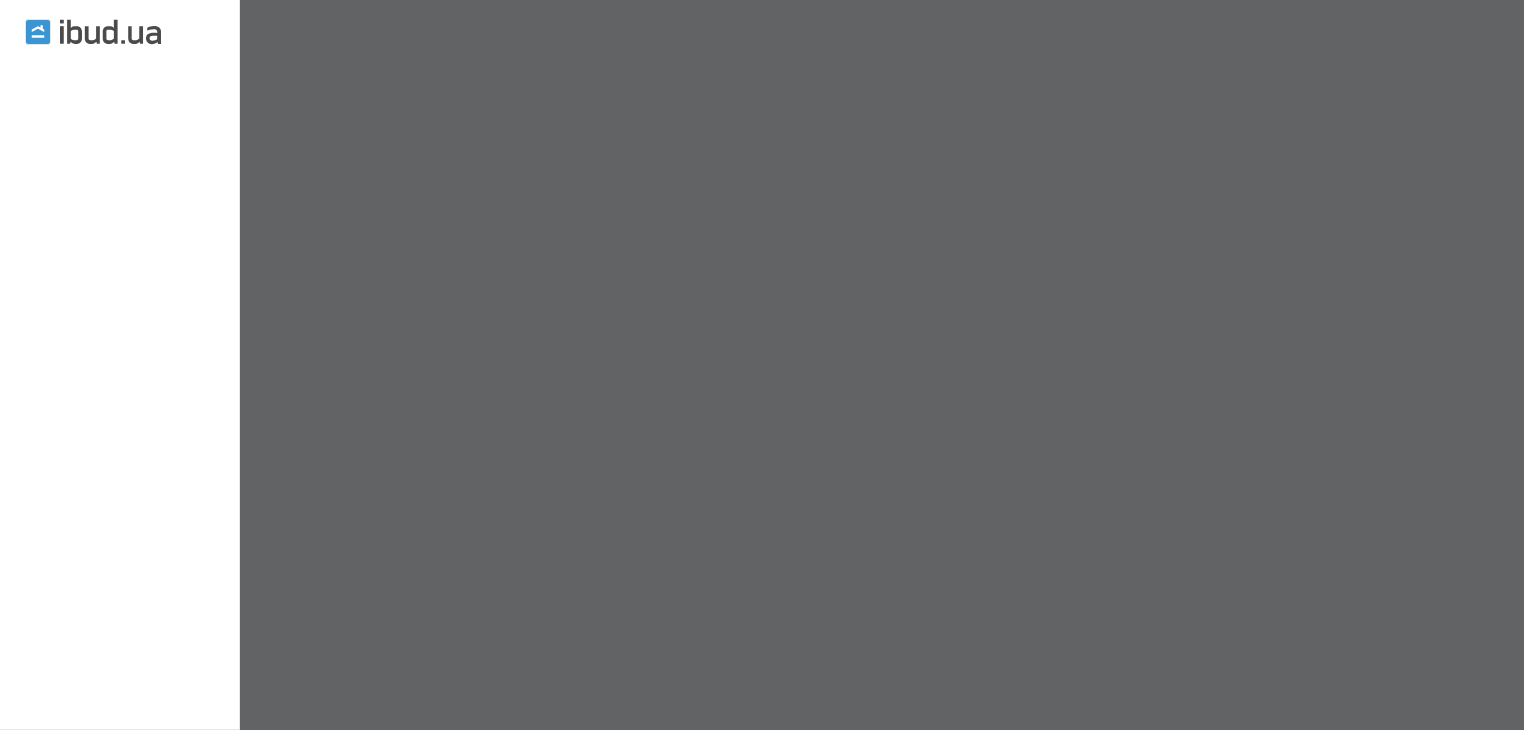 scroll, scrollTop: 0, scrollLeft: 0, axis: both 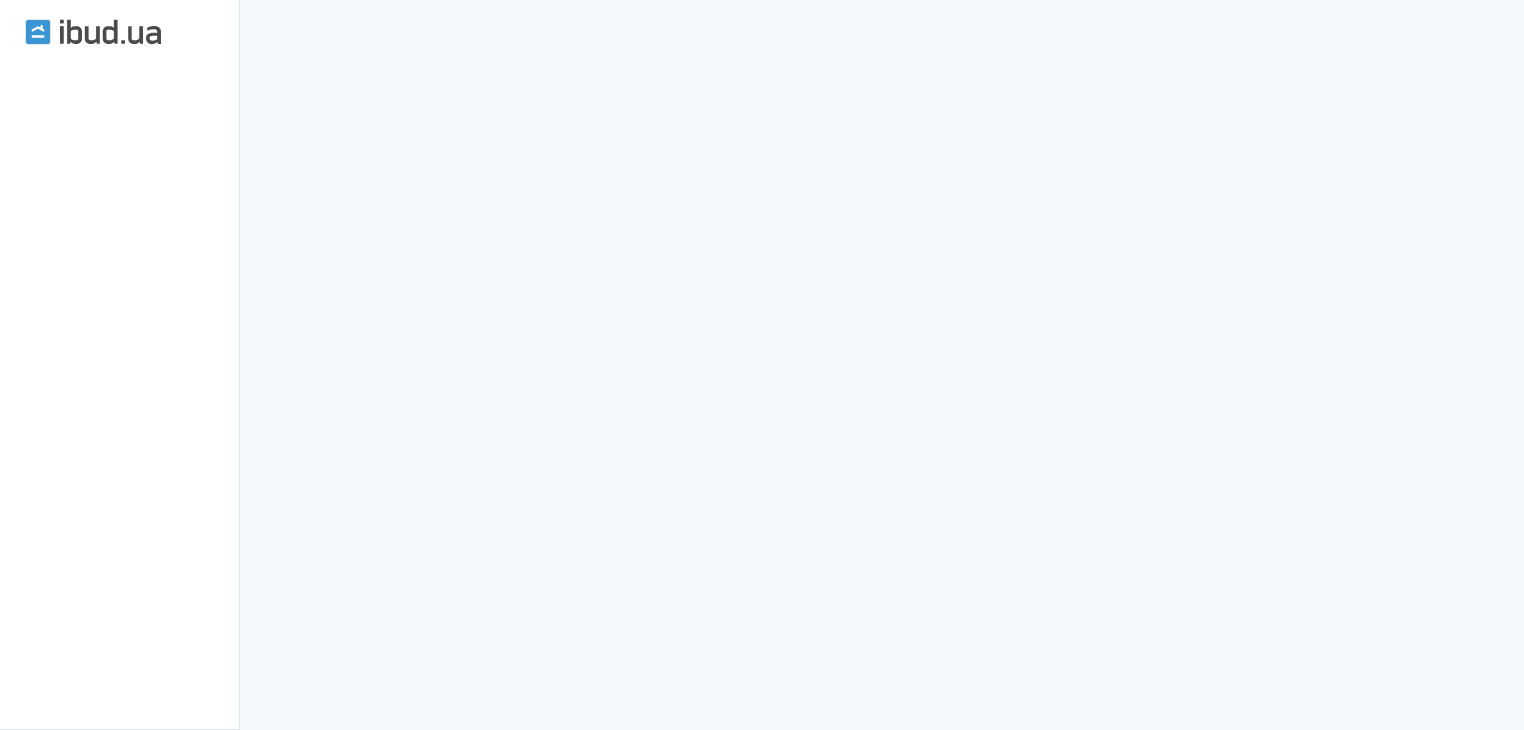 click on "Табурет барний МебліЕко Квадрат 350х350х750 мм (101020)" at bounding box center (541, 3673) 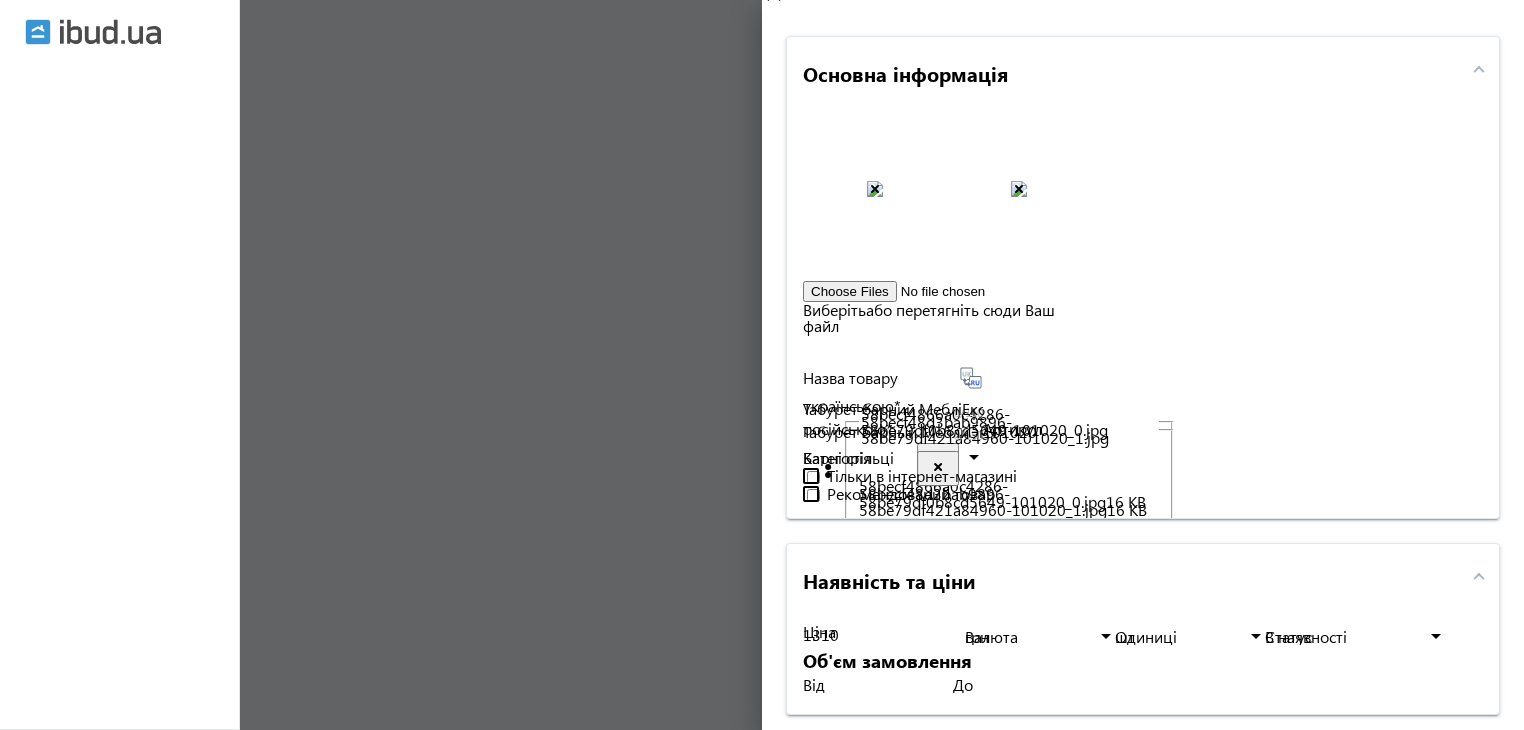 scroll, scrollTop: 400, scrollLeft: 0, axis: vertical 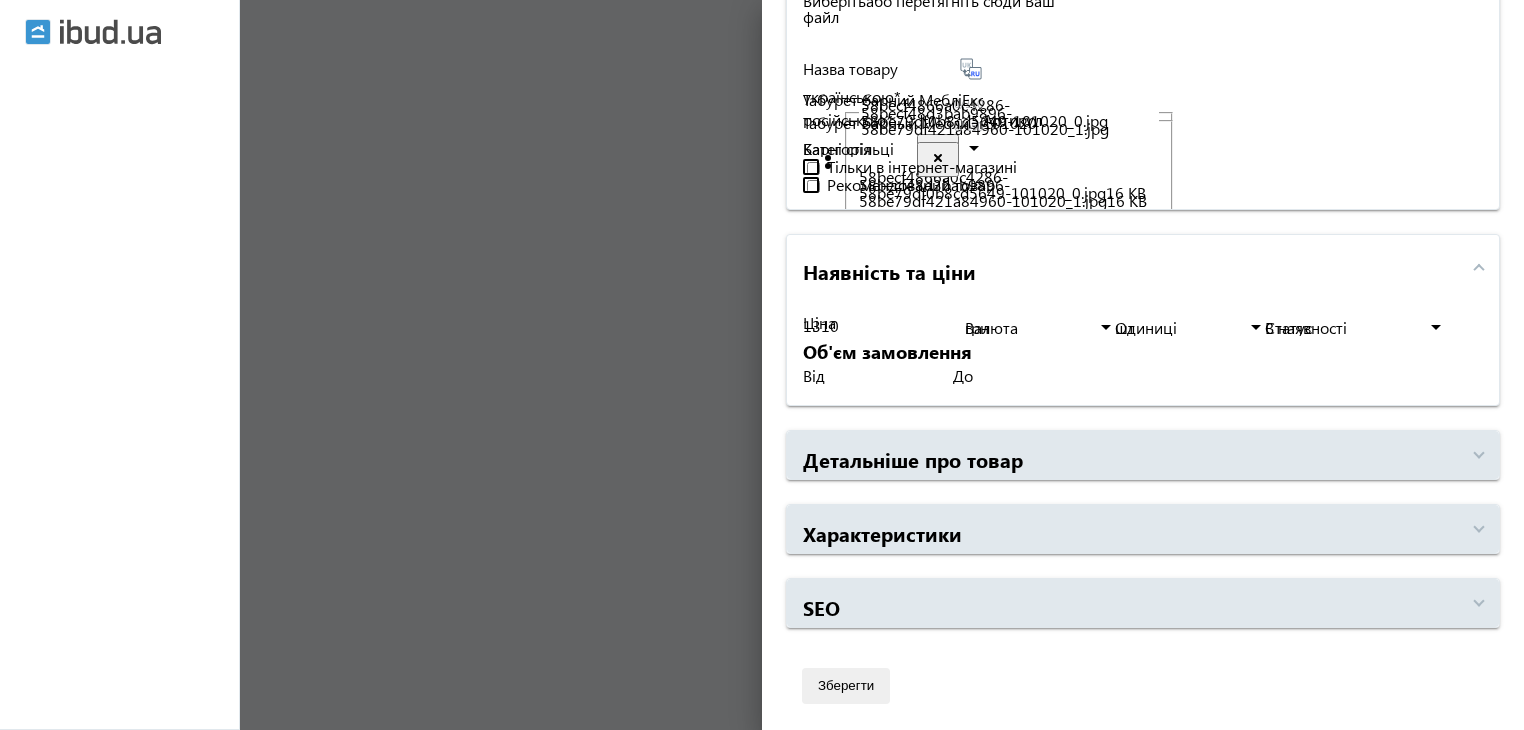 drag, startPoint x: 844, startPoint y: 625, endPoint x: 802, endPoint y: 625, distance: 42 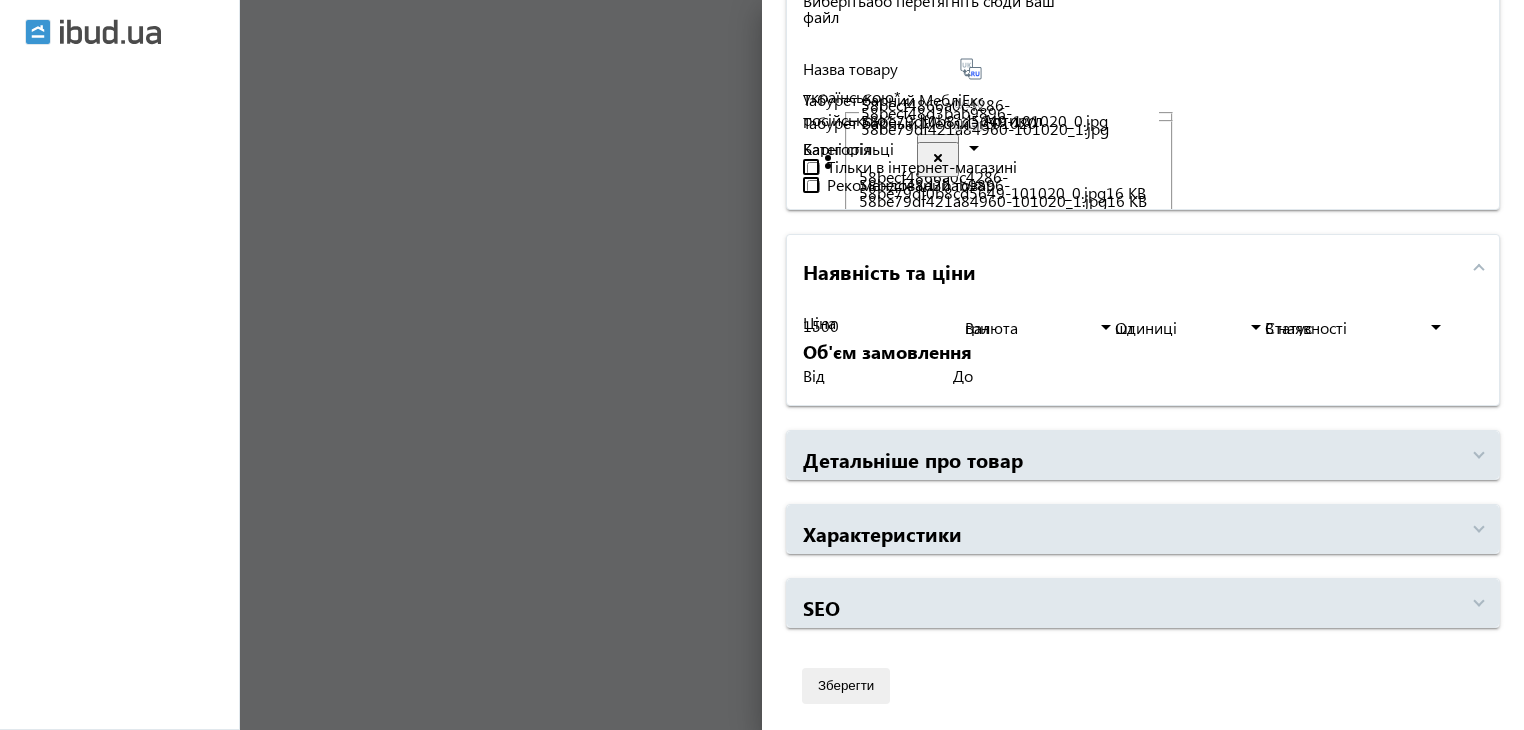 type on "1500" 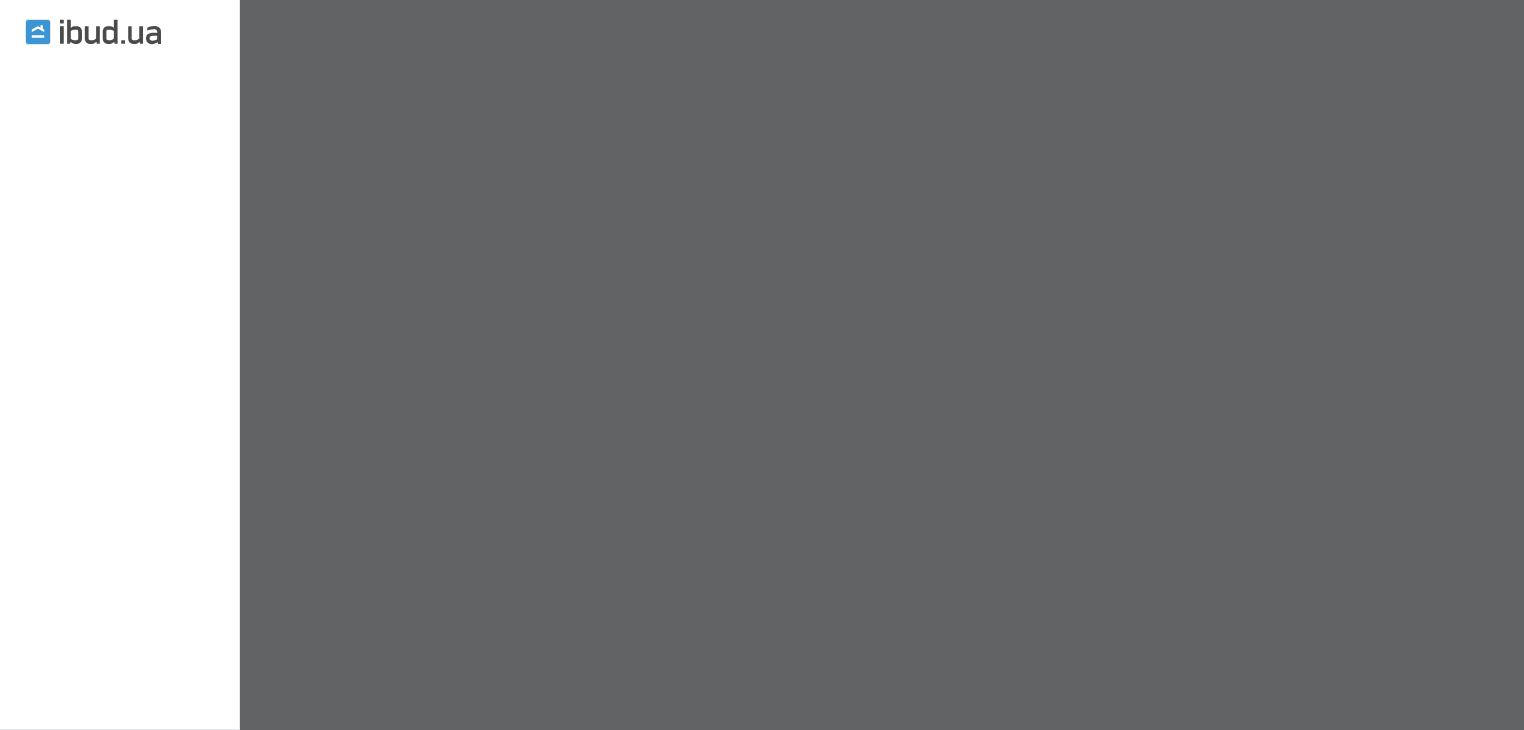 scroll, scrollTop: 0, scrollLeft: 0, axis: both 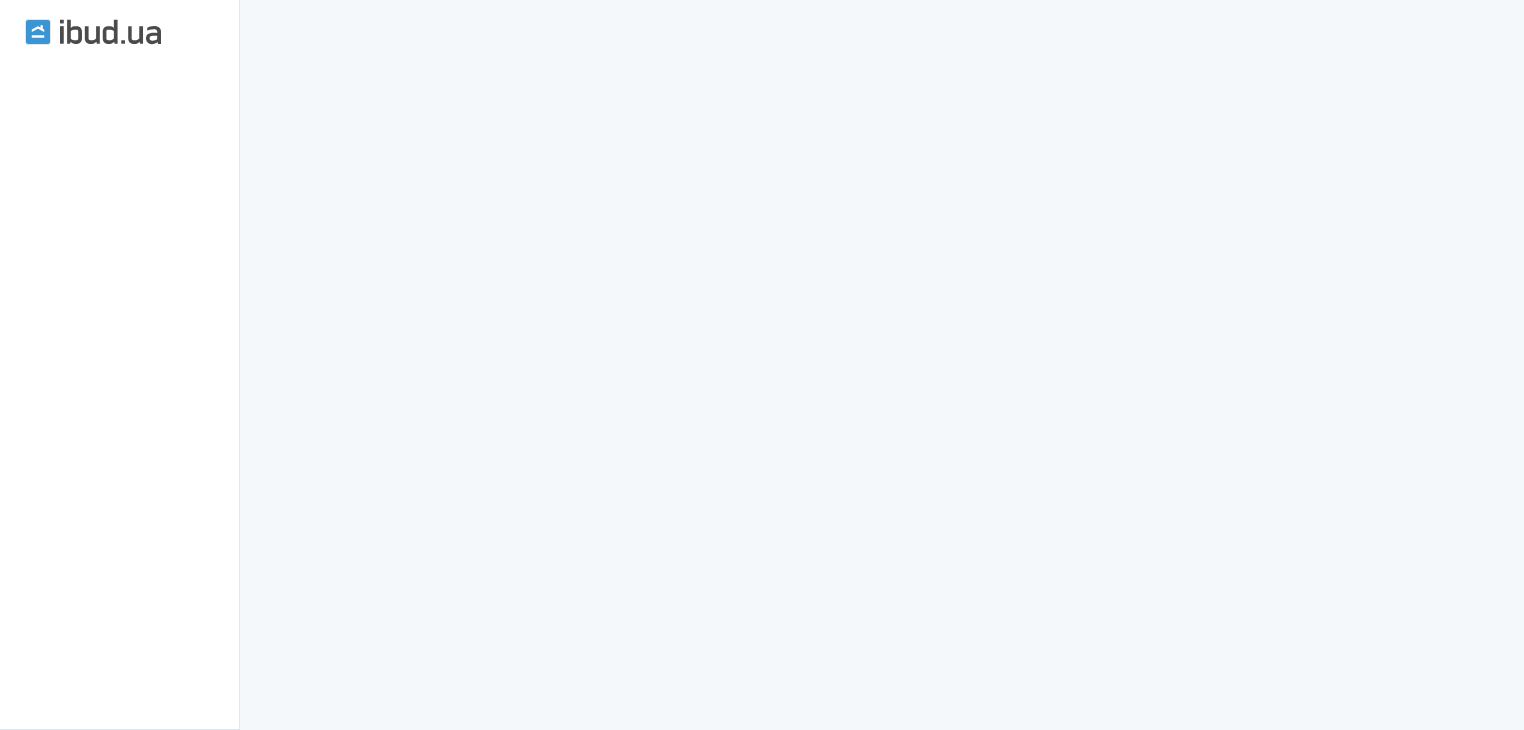 click on "Табурет барний МебліЕко 370х750 мм (101019)" at bounding box center (519, 3805) 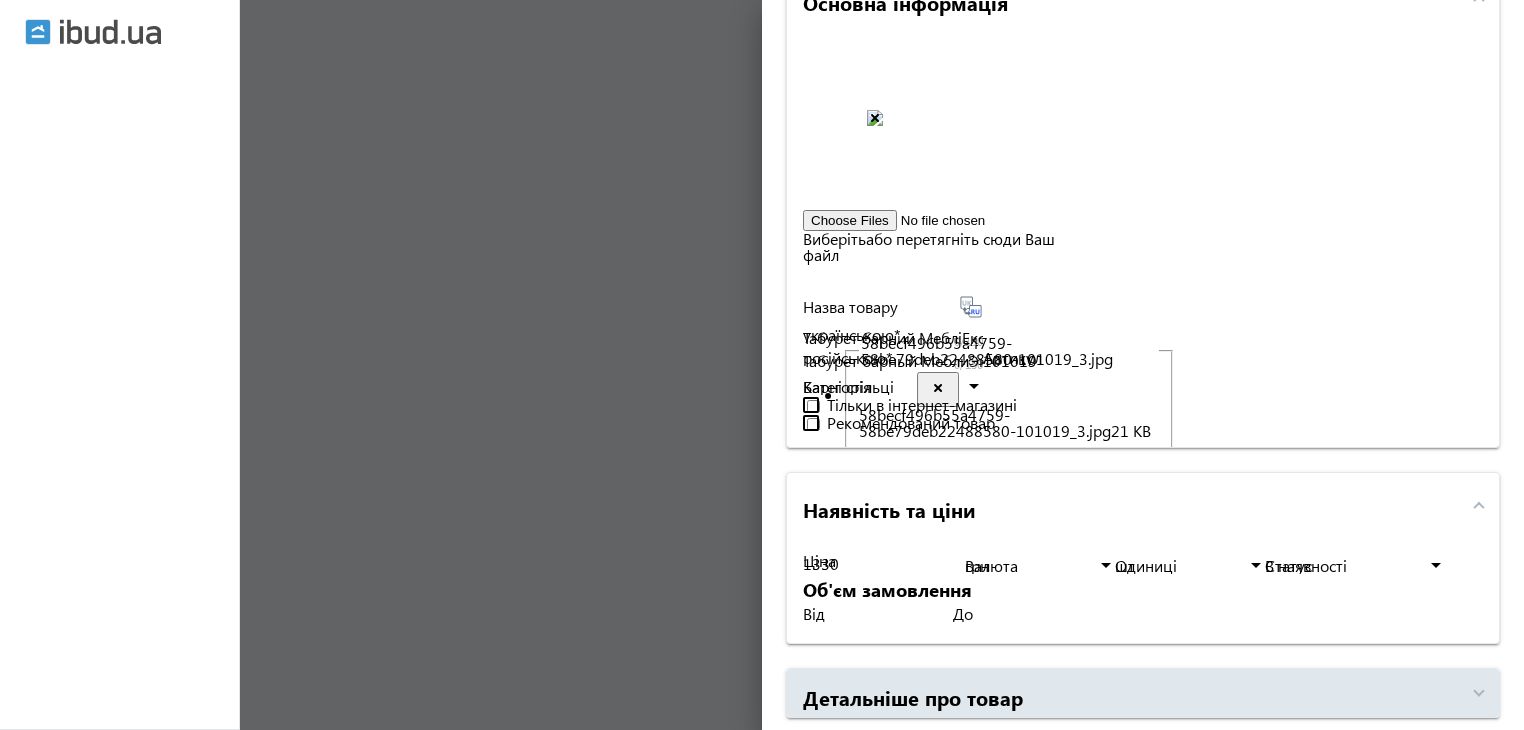 scroll, scrollTop: 400, scrollLeft: 0, axis: vertical 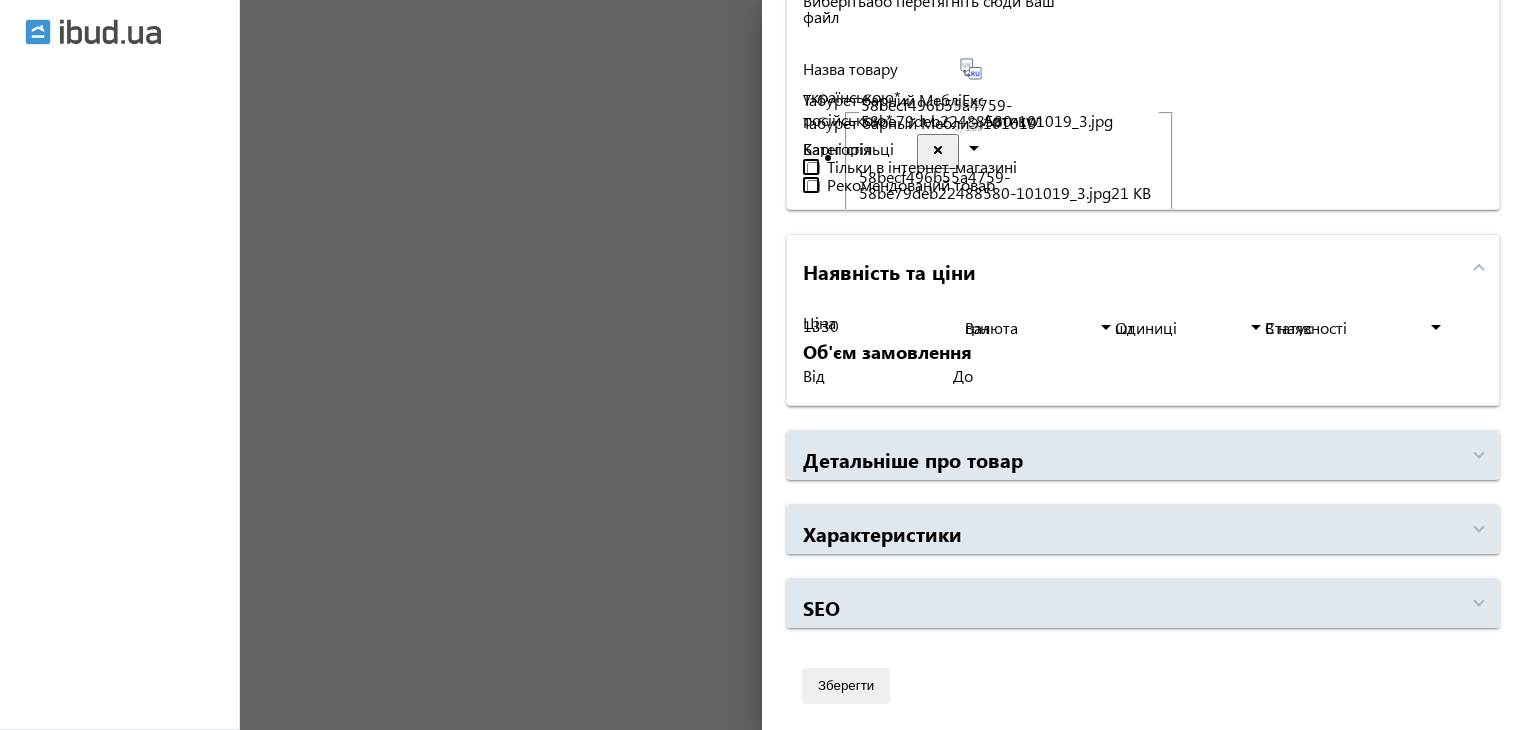 drag, startPoint x: 838, startPoint y: 621, endPoint x: 808, endPoint y: 622, distance: 30.016663 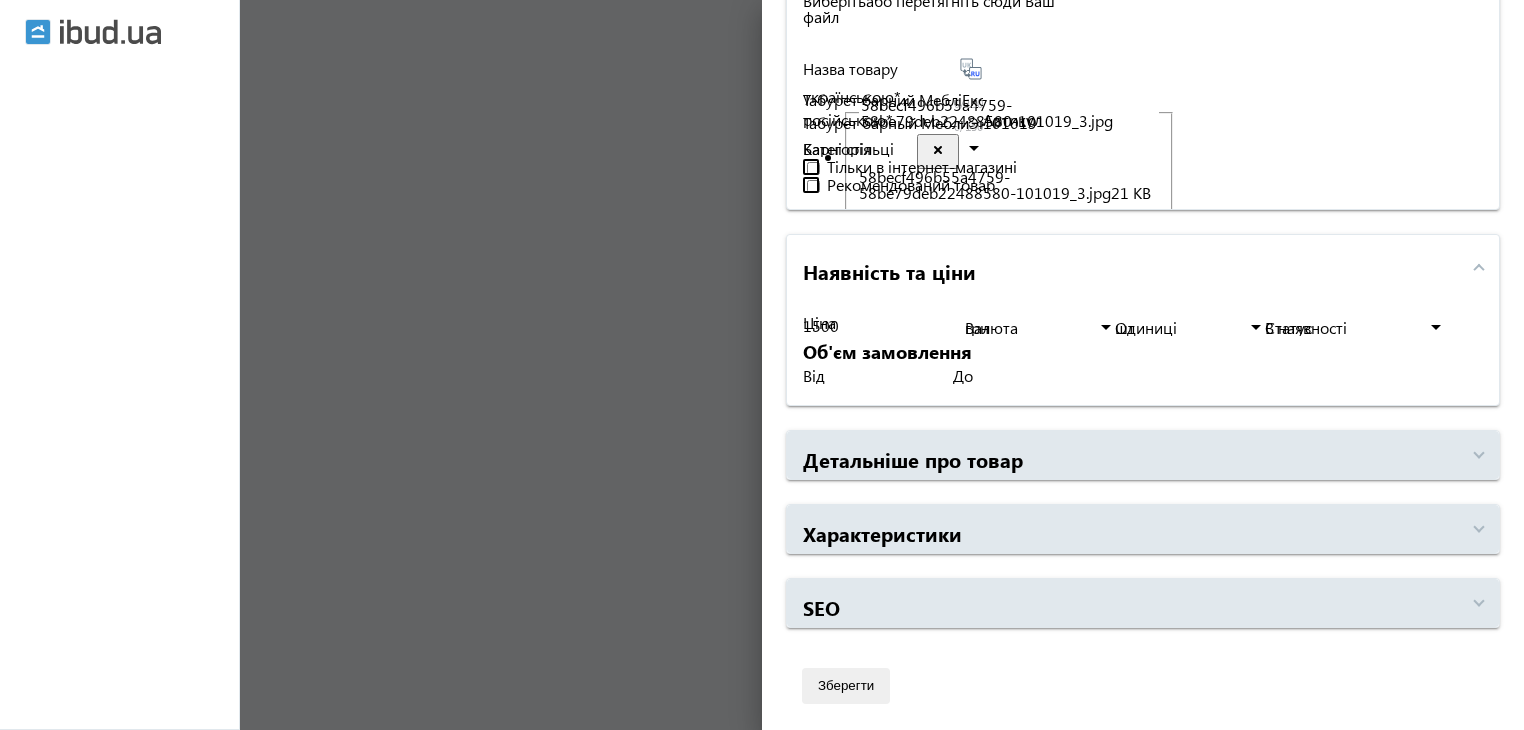 type on "1500" 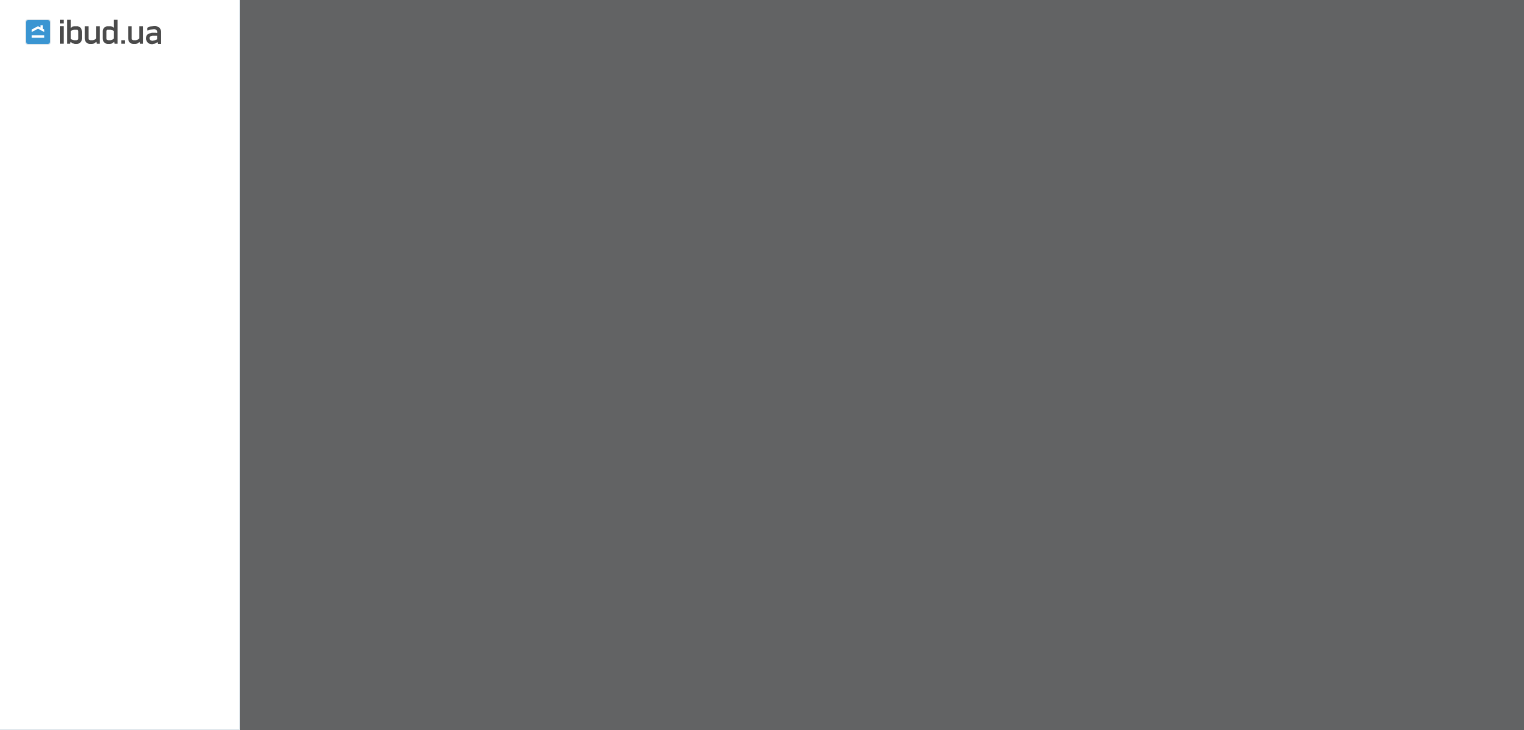 scroll, scrollTop: 0, scrollLeft: 0, axis: both 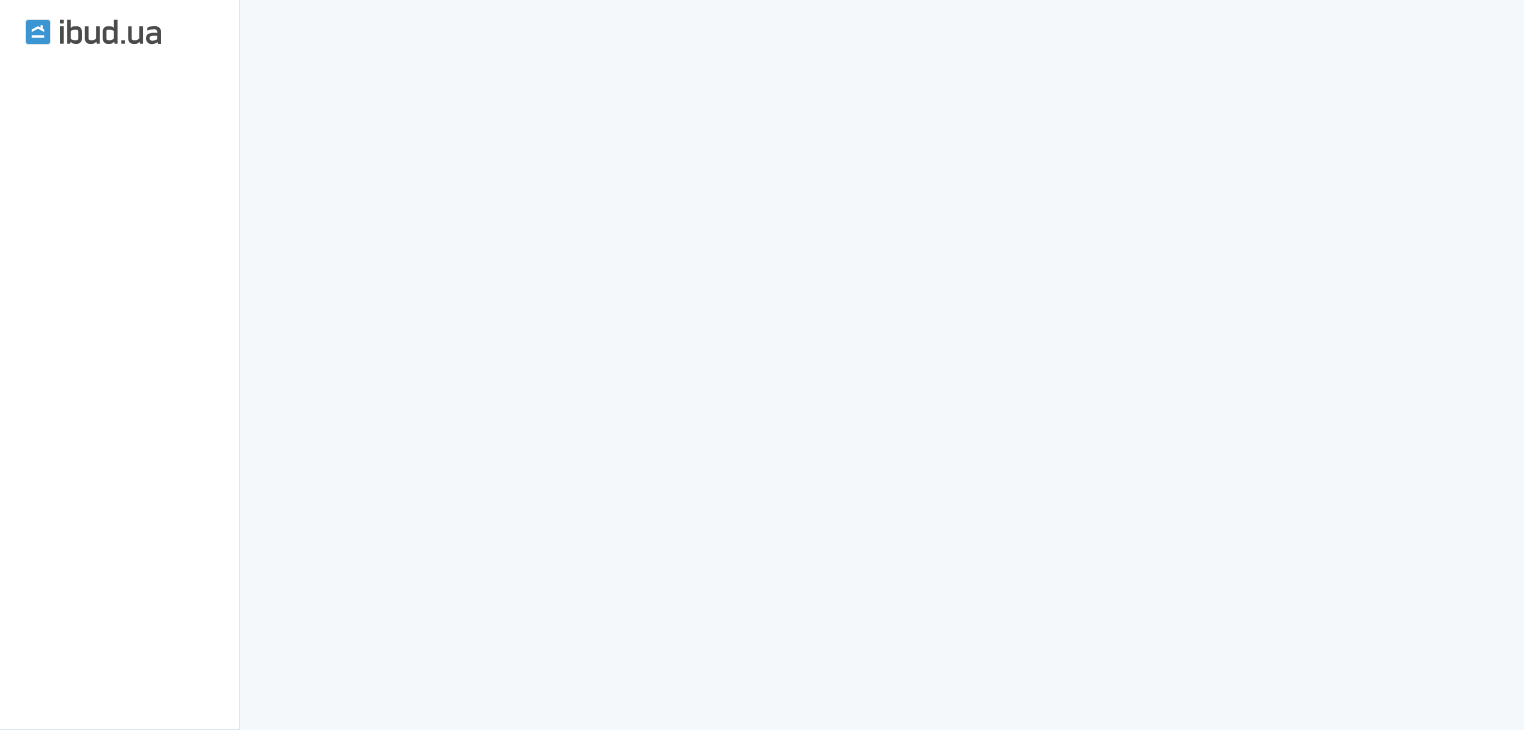 click on "Стілець барний МебліЕко Добряк м'який 430х440х1200 мм (101070)" at bounding box center (541, 3837) 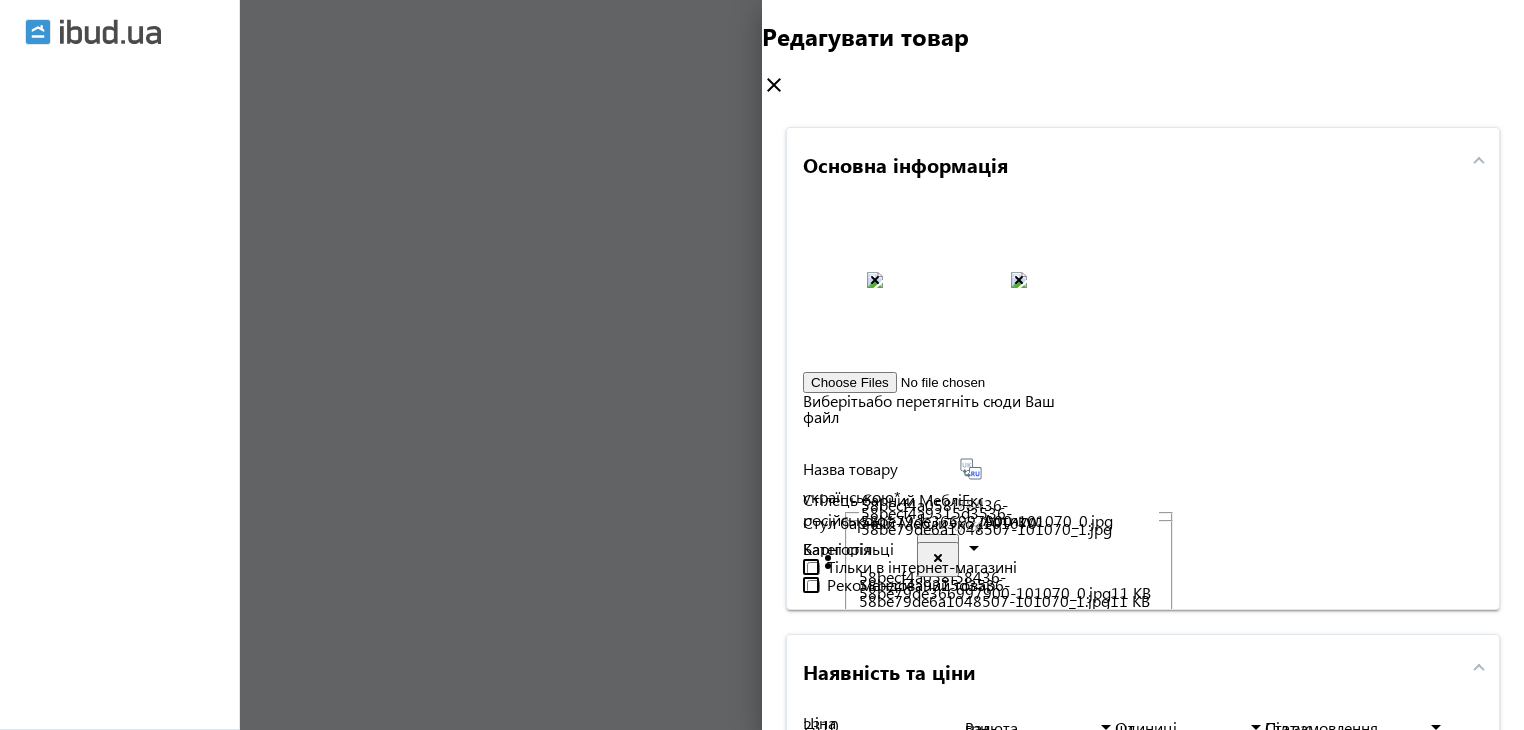 scroll, scrollTop: 400, scrollLeft: 0, axis: vertical 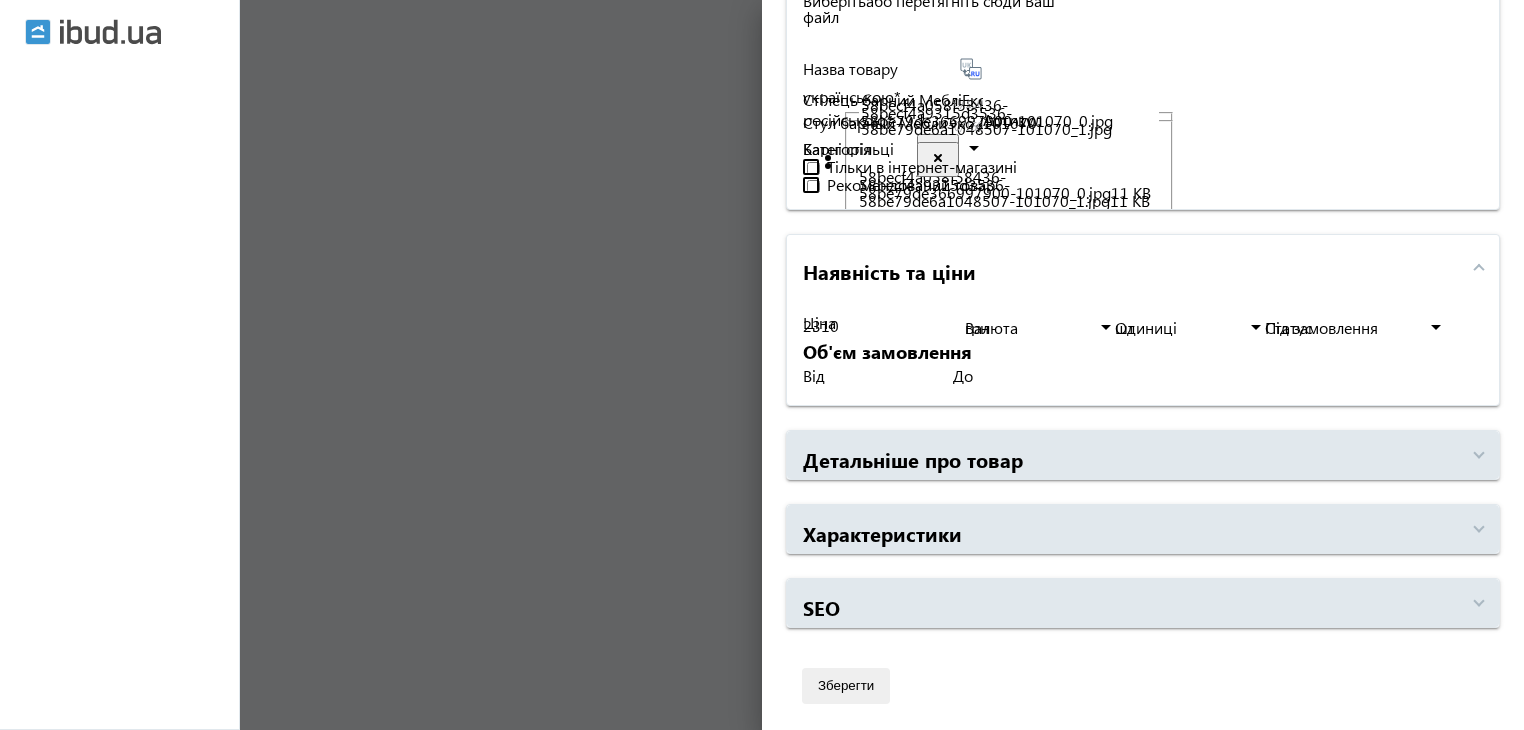 drag, startPoint x: 855, startPoint y: 611, endPoint x: 805, endPoint y: 618, distance: 50.48762 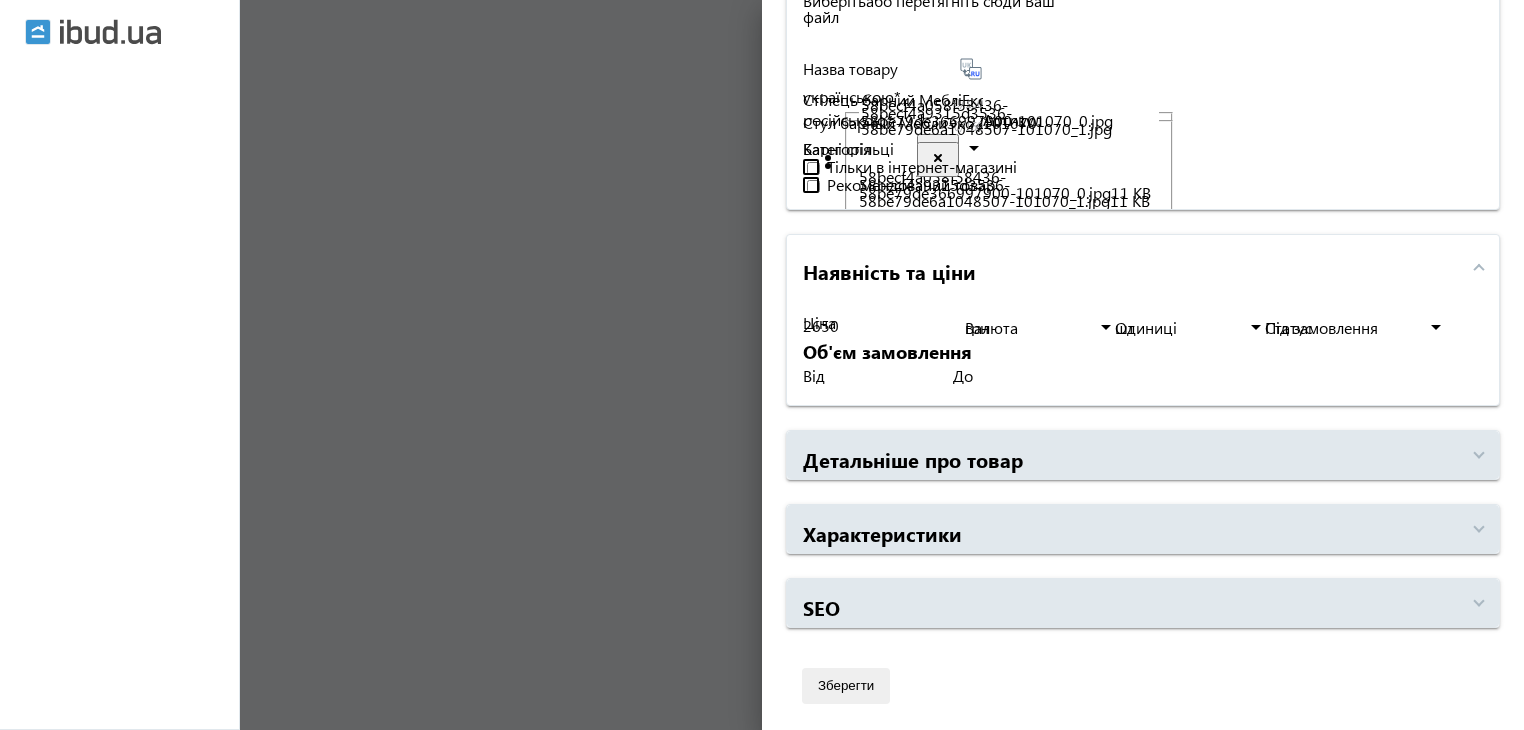 type on "2650" 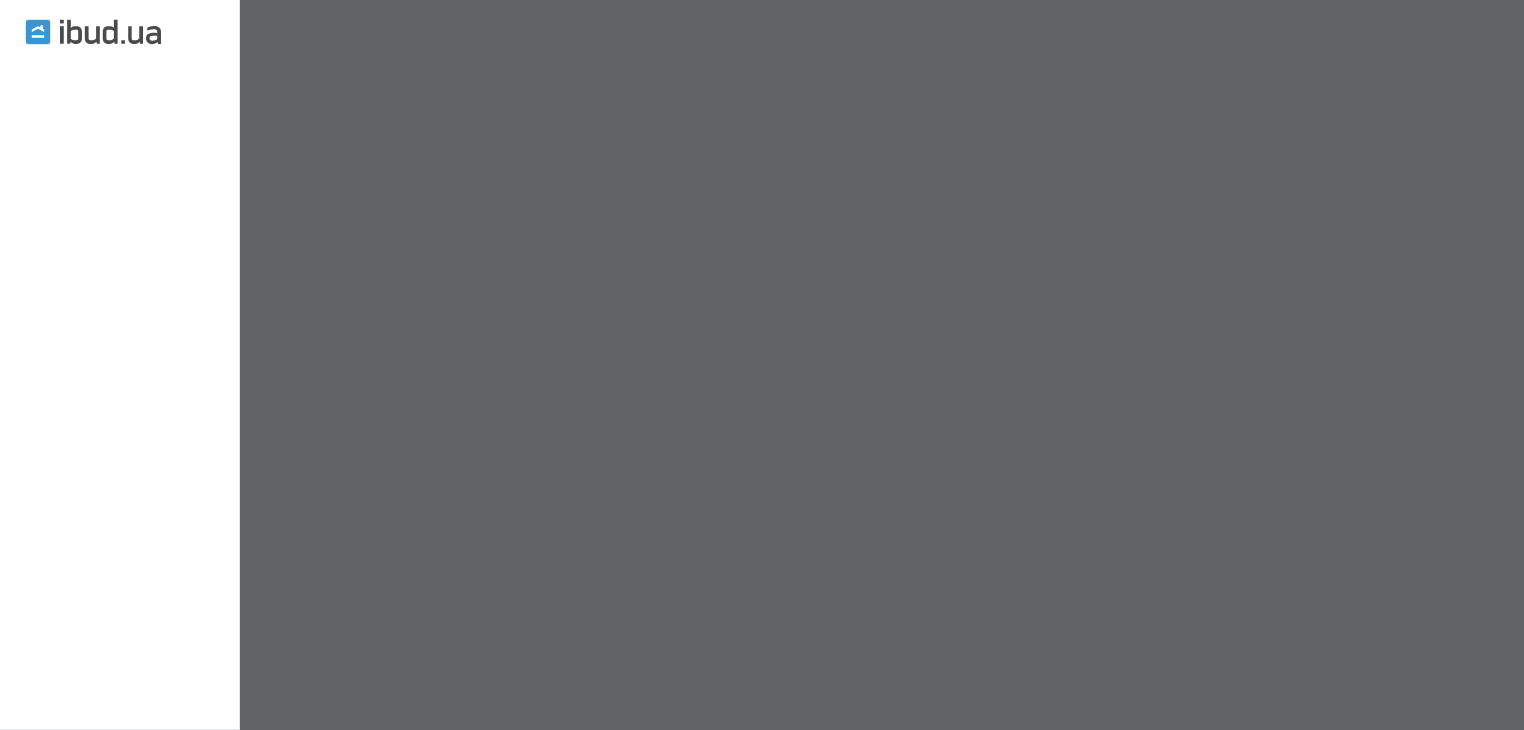 scroll, scrollTop: 0, scrollLeft: 0, axis: both 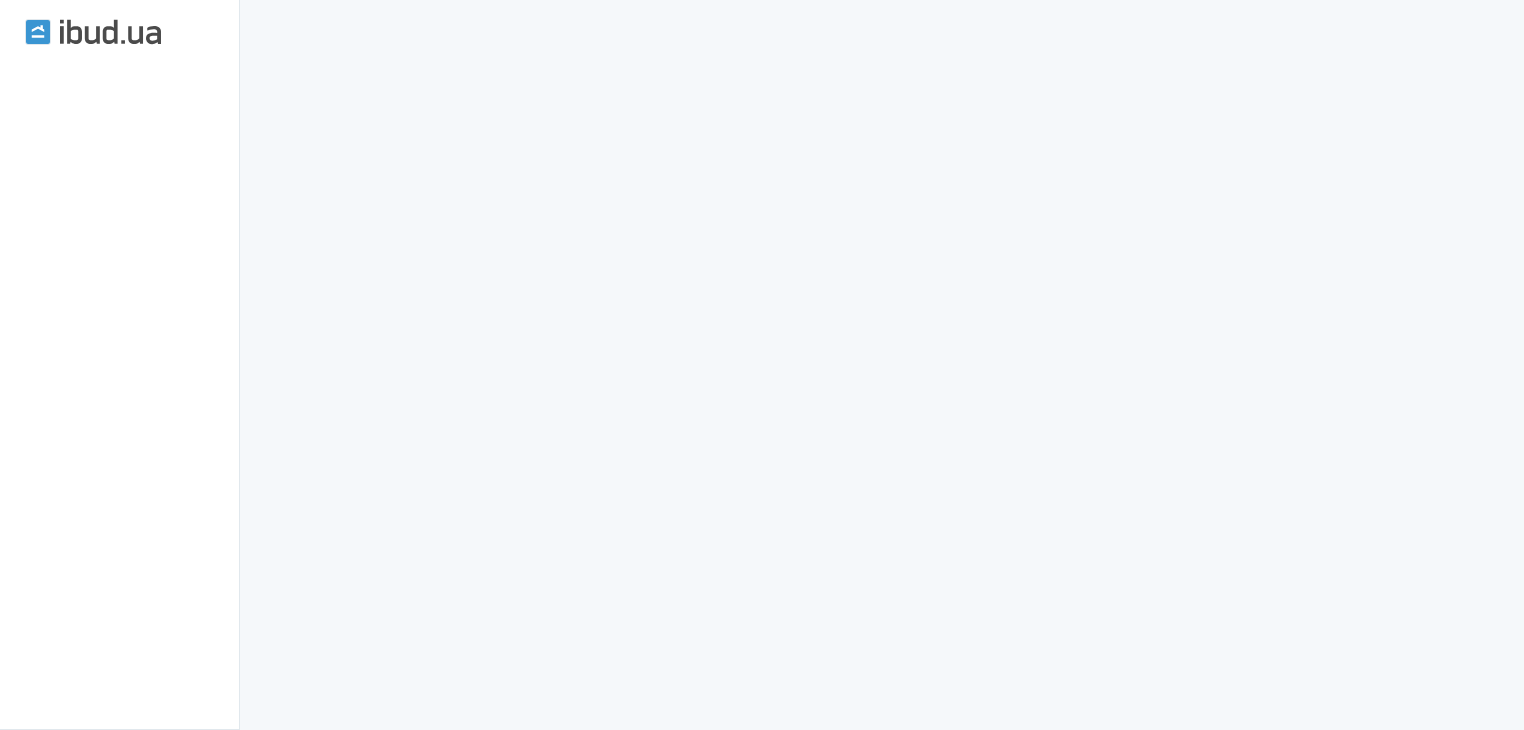 click on "Стілець барний МебліЕко Звичайний 430х440х1200 мм (101080)" at bounding box center [541, 3869] 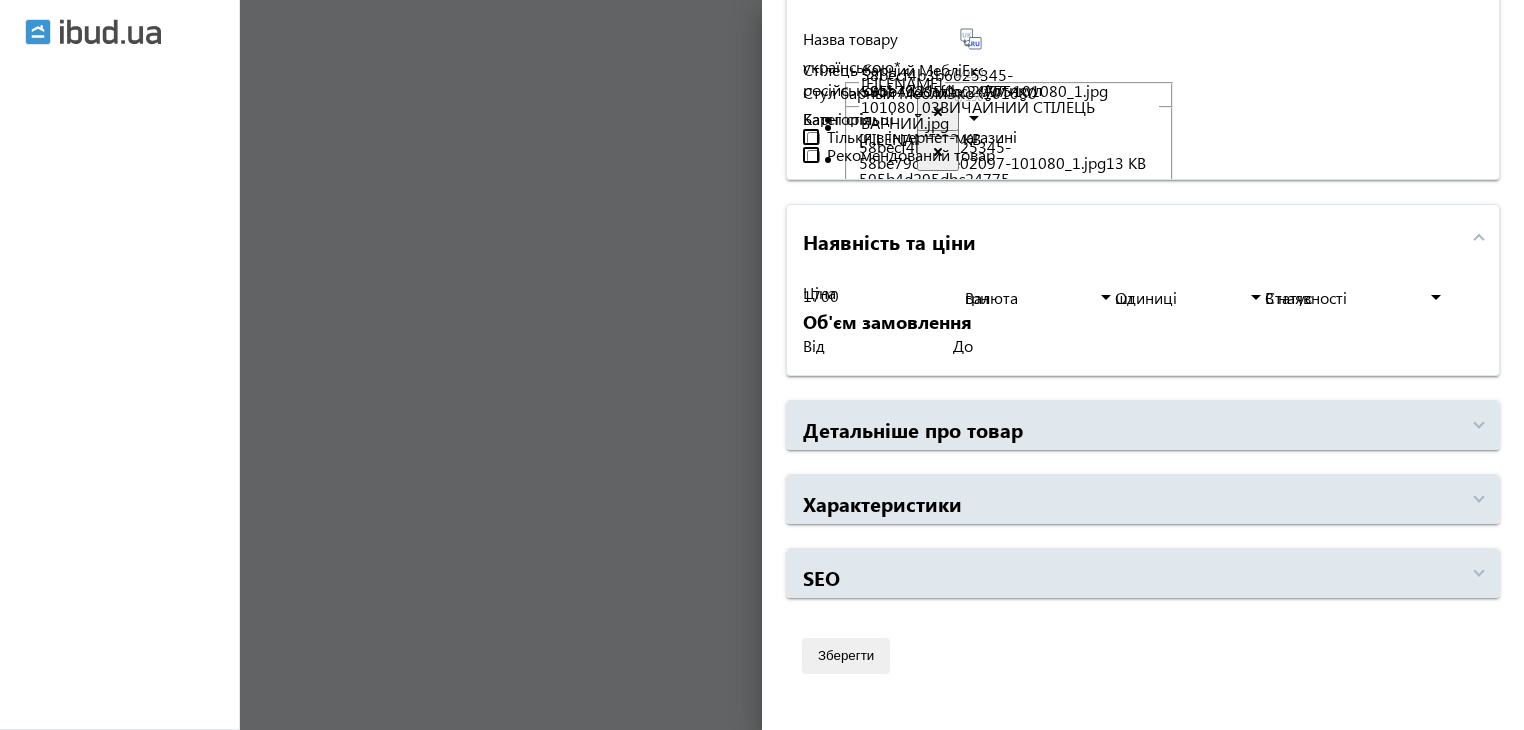 scroll, scrollTop: 700, scrollLeft: 0, axis: vertical 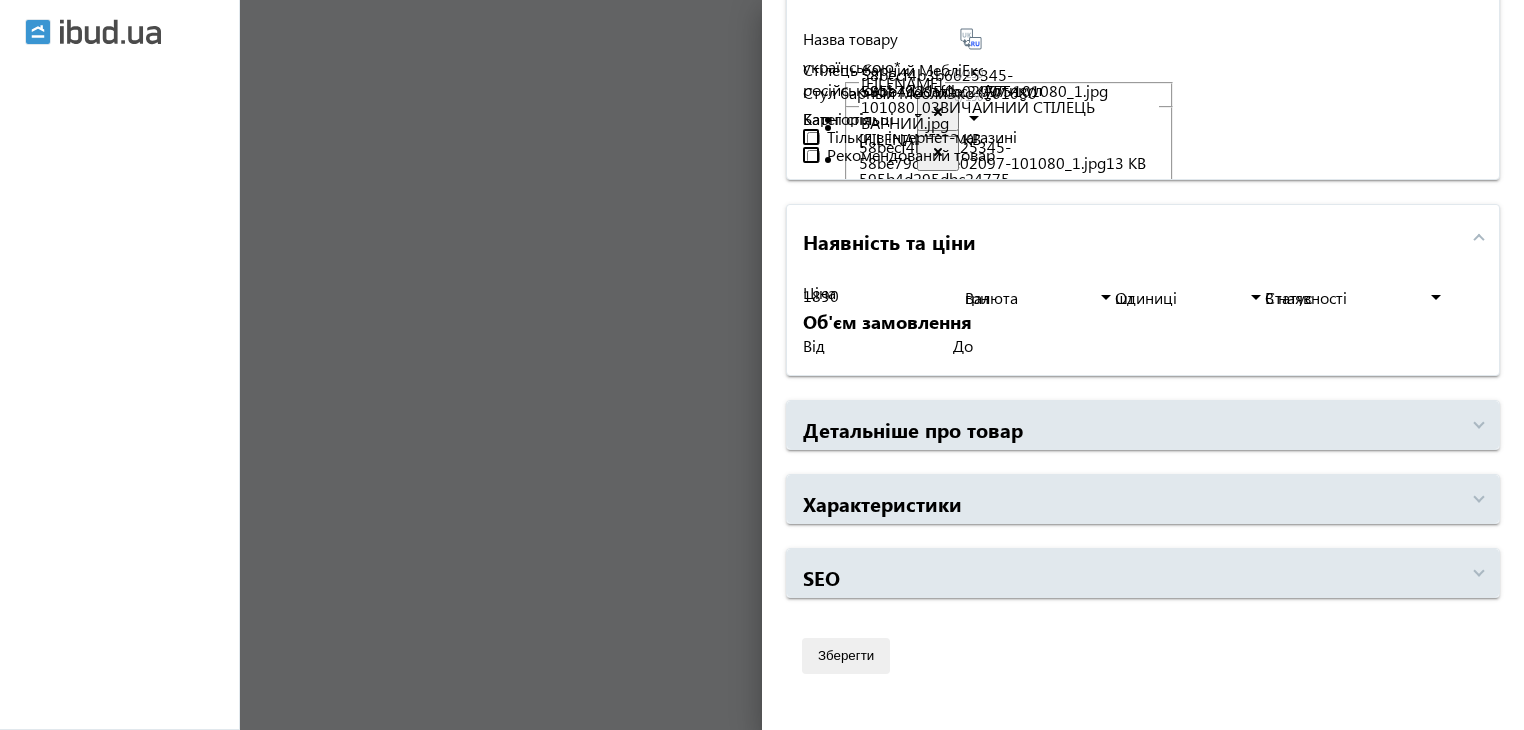 type on "1890" 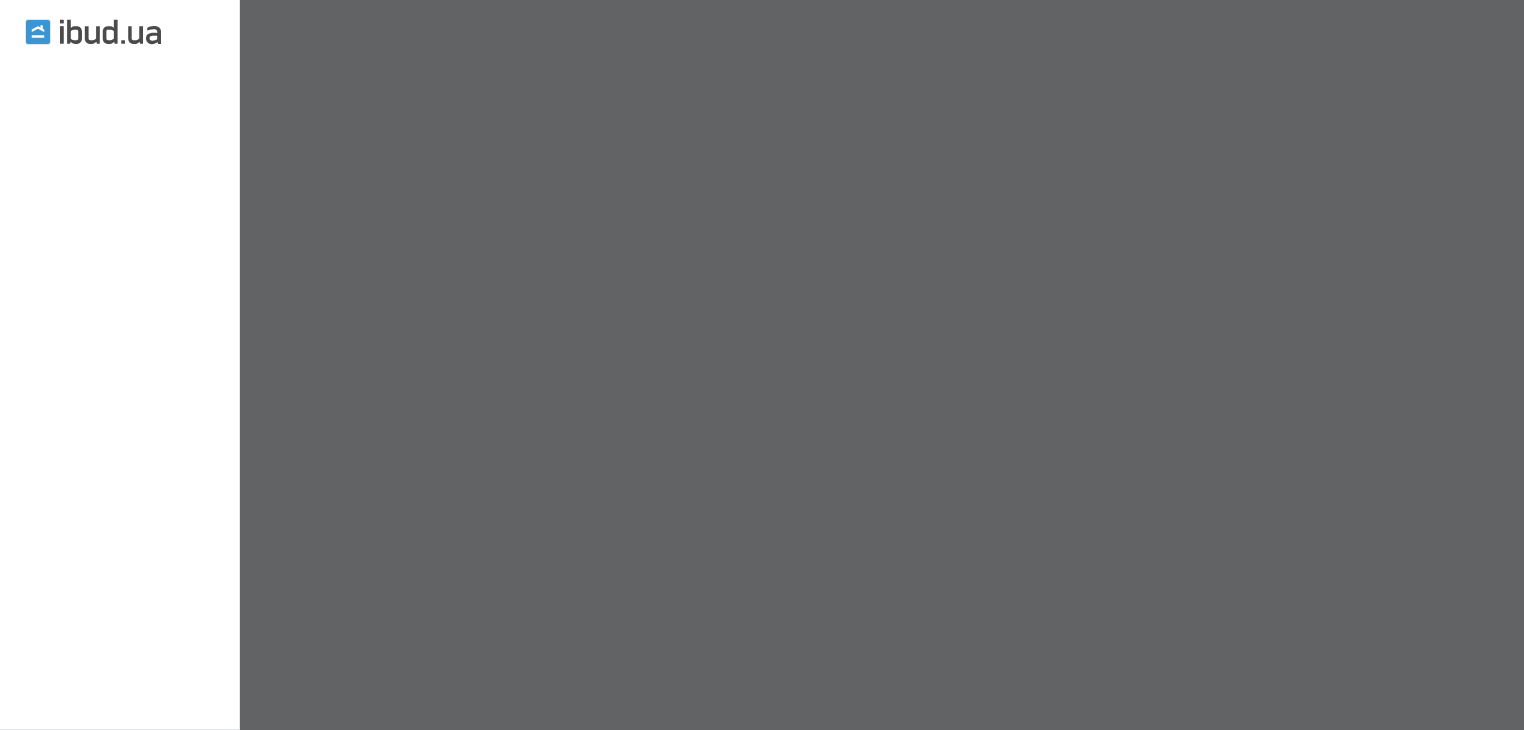scroll, scrollTop: 0, scrollLeft: 0, axis: both 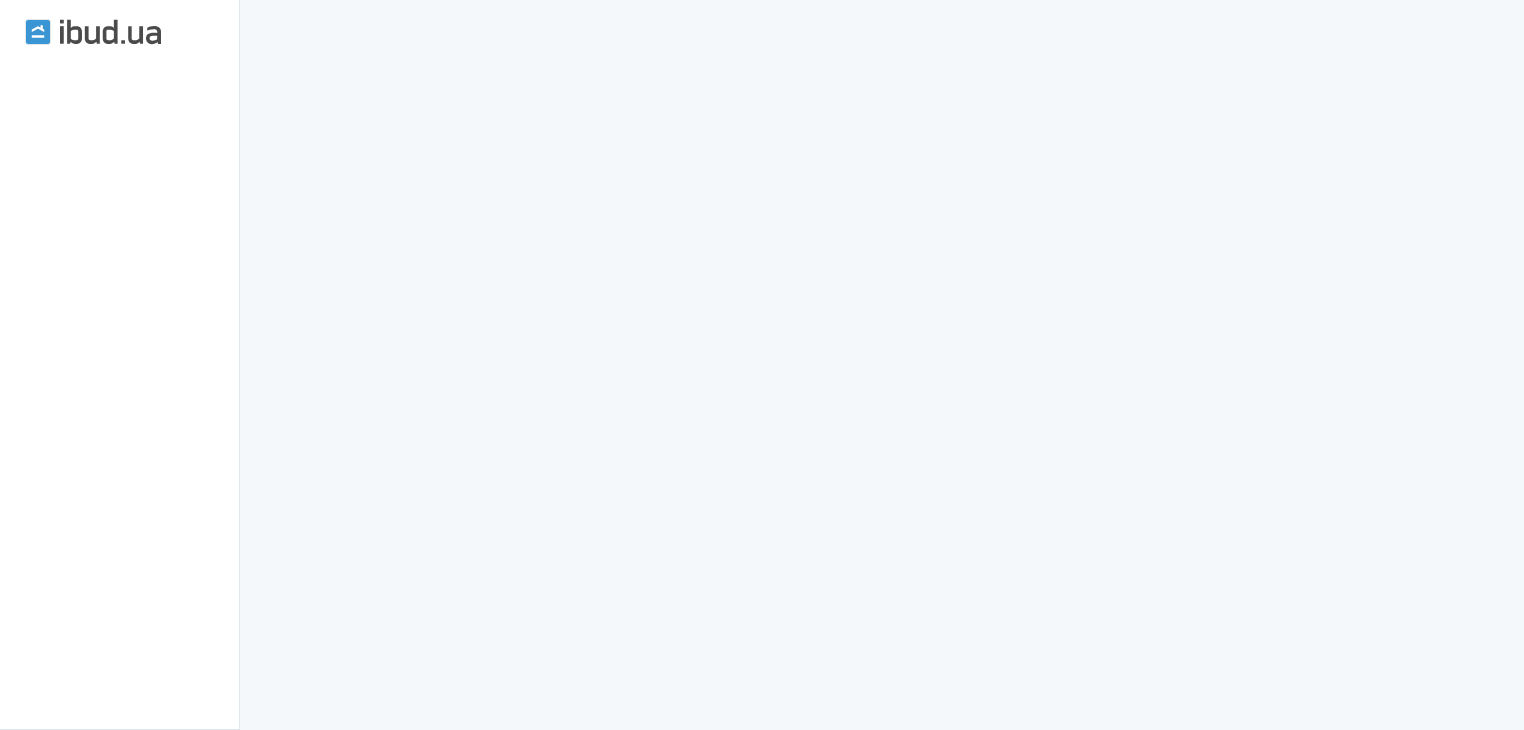 click on "Стілець барний МебліЕко Хіт 430х440х1200 мм (101071)" at bounding box center (541, 4001) 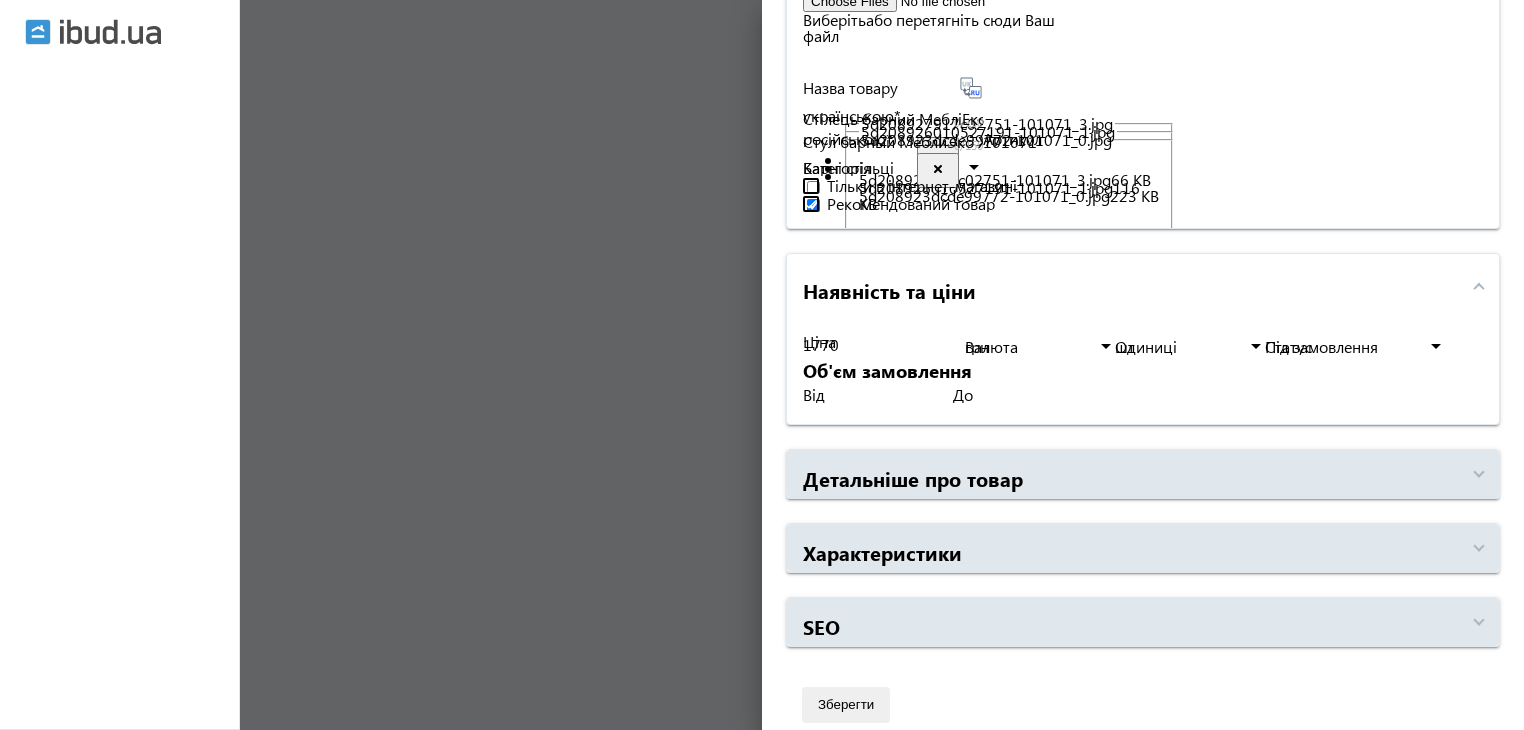 scroll, scrollTop: 500, scrollLeft: 0, axis: vertical 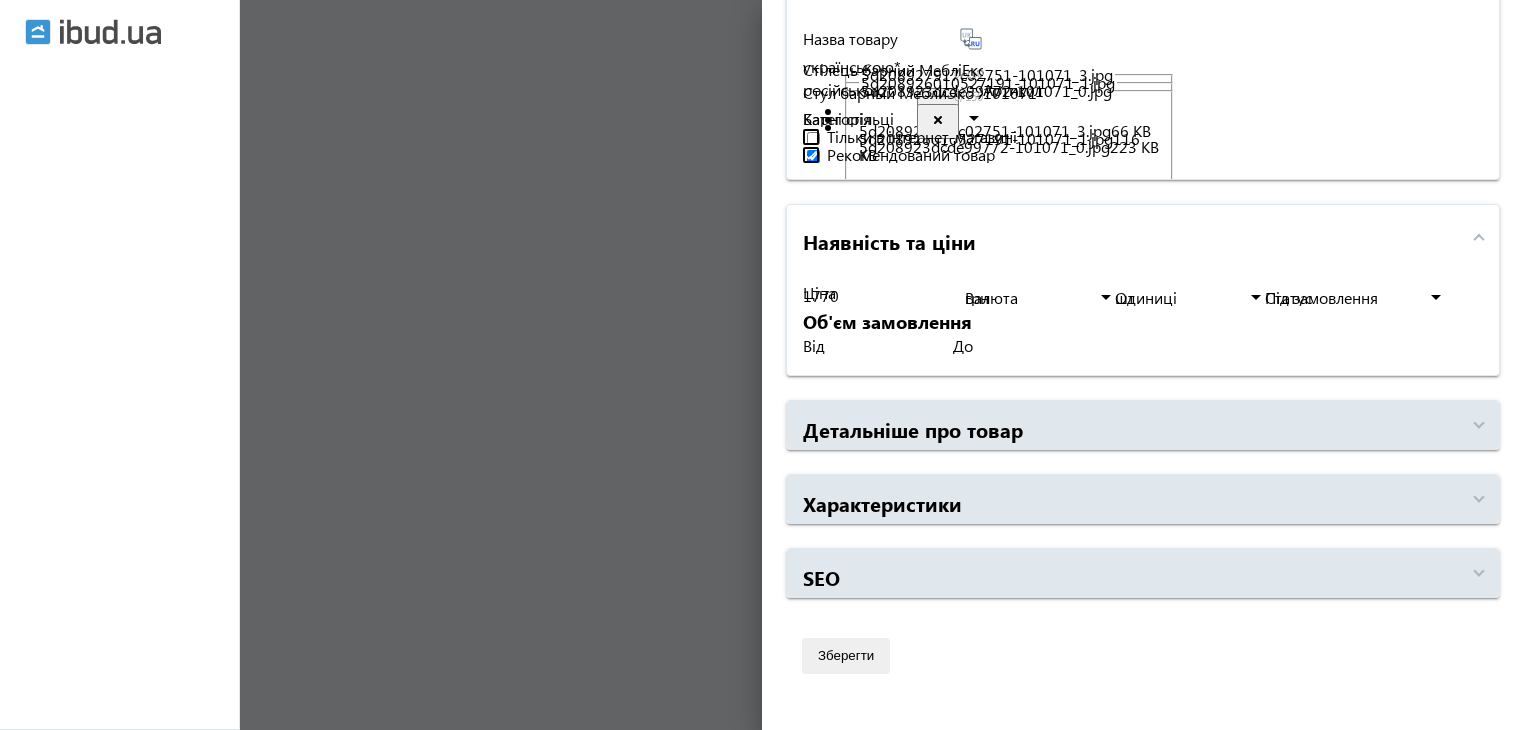 click on "1770" at bounding box center (878, 295) 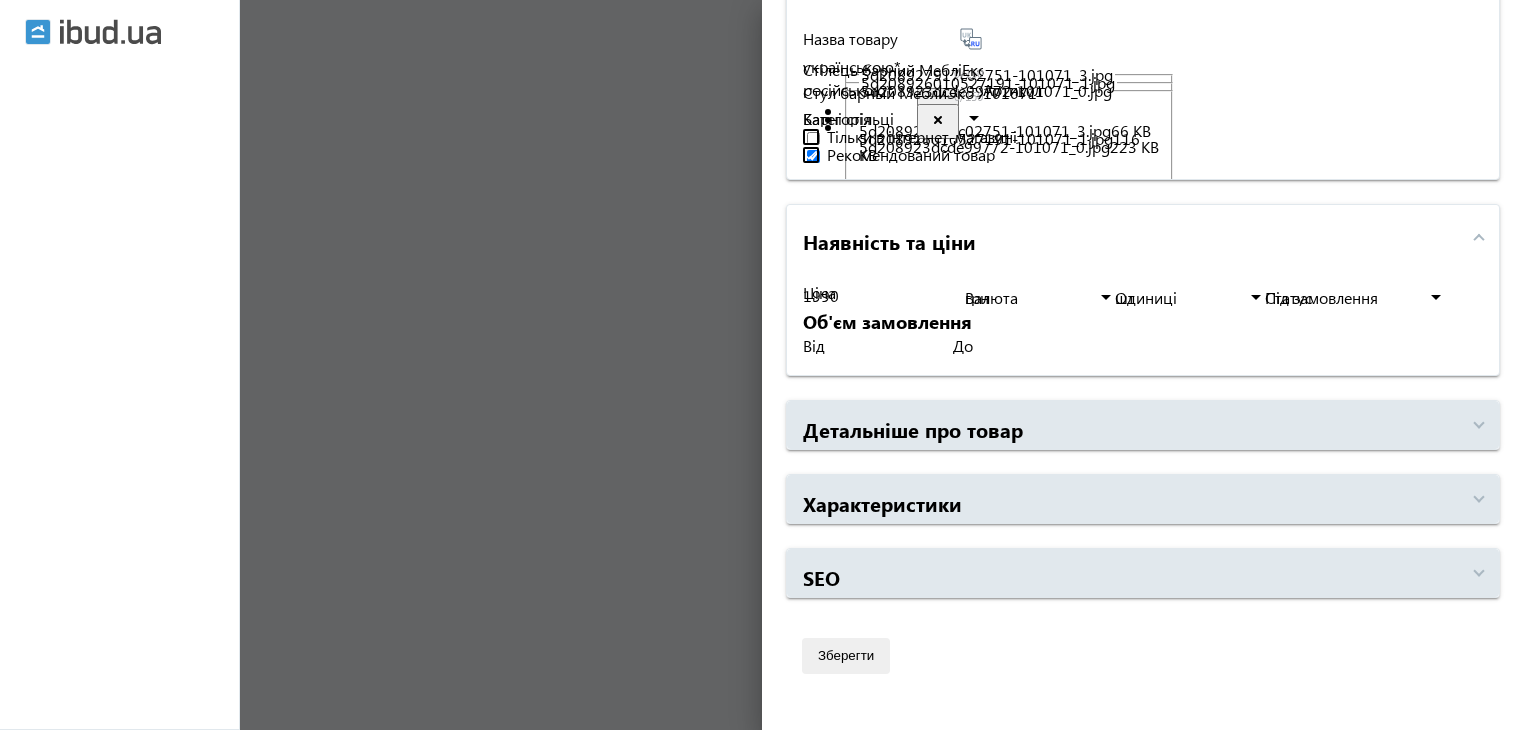 type on "1990" 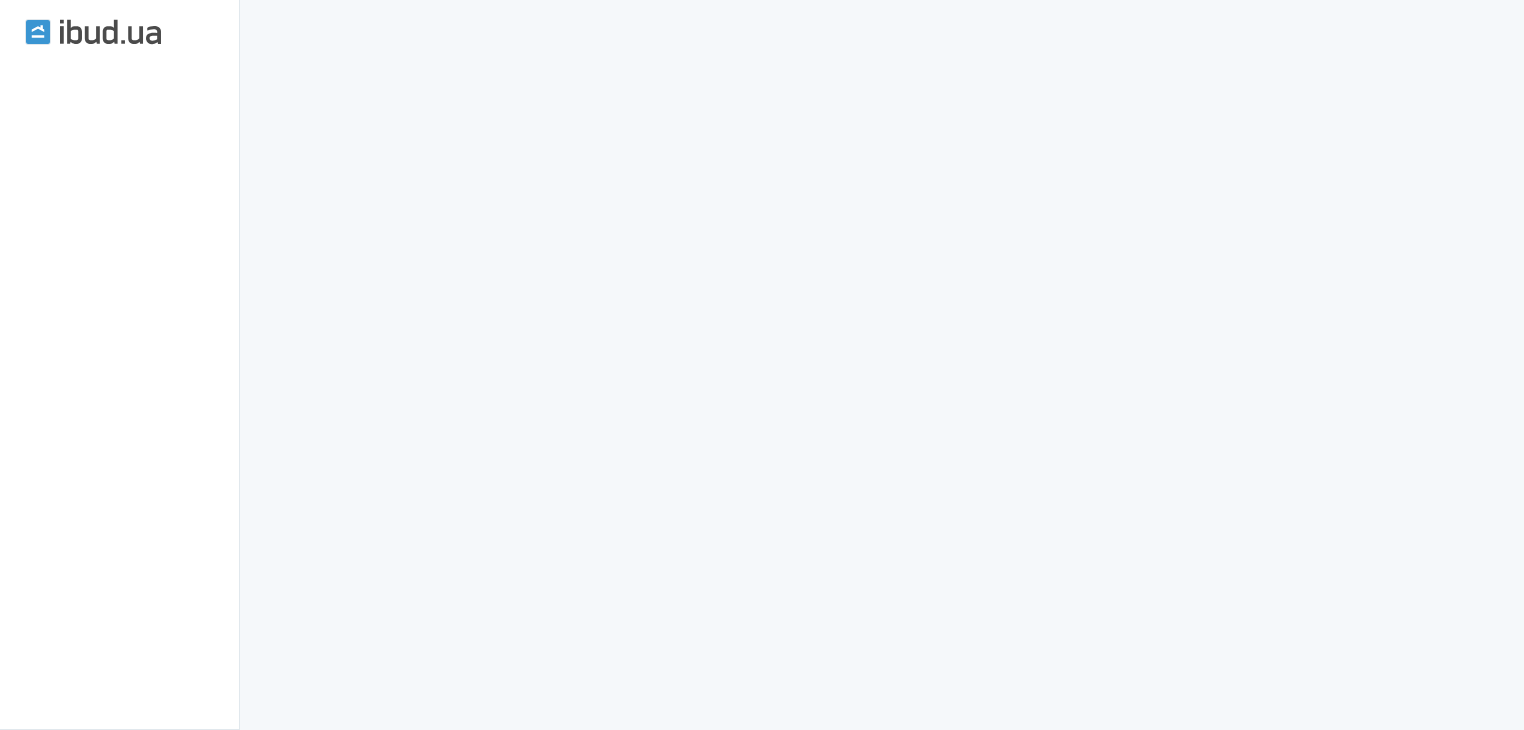 scroll, scrollTop: 0, scrollLeft: 0, axis: both 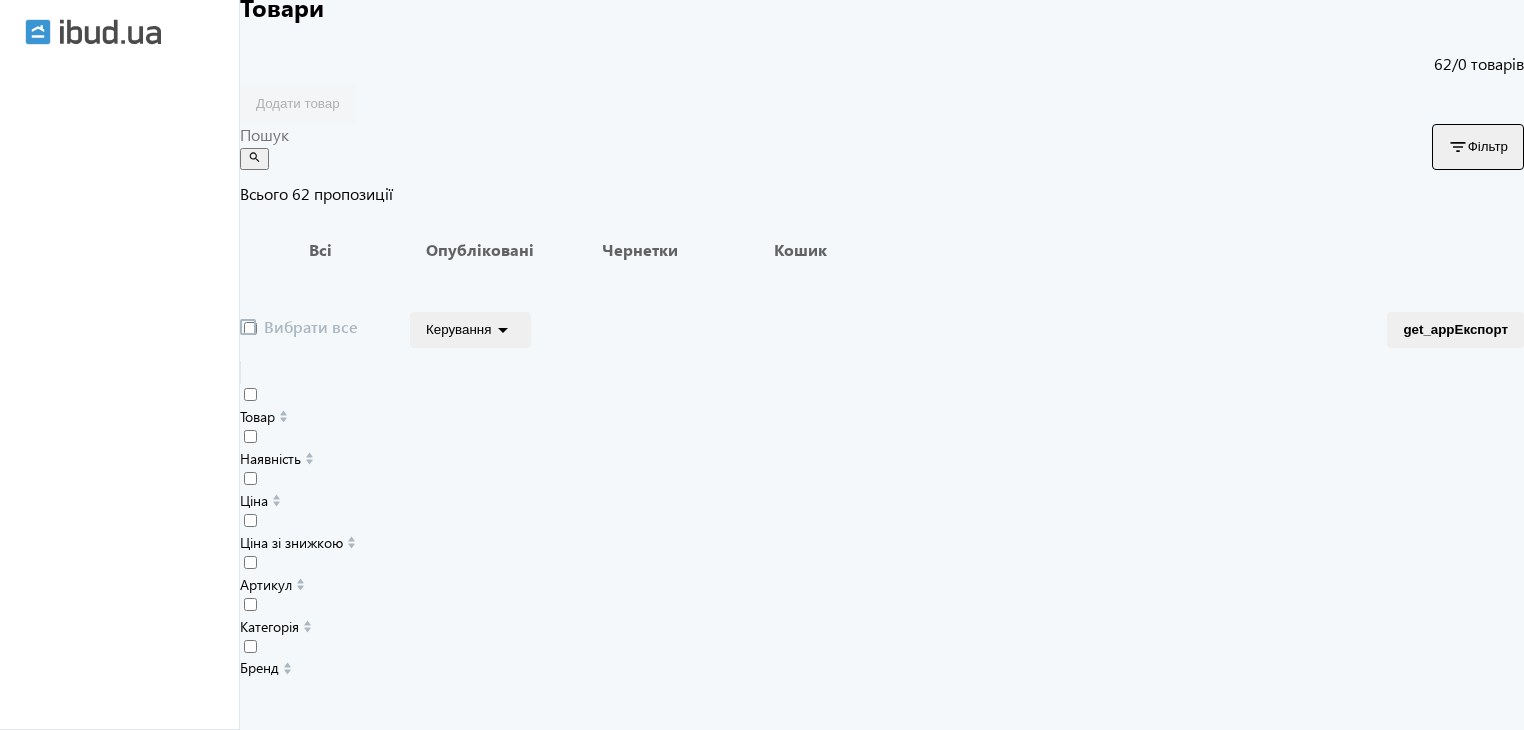 click at bounding box center (248, 327) 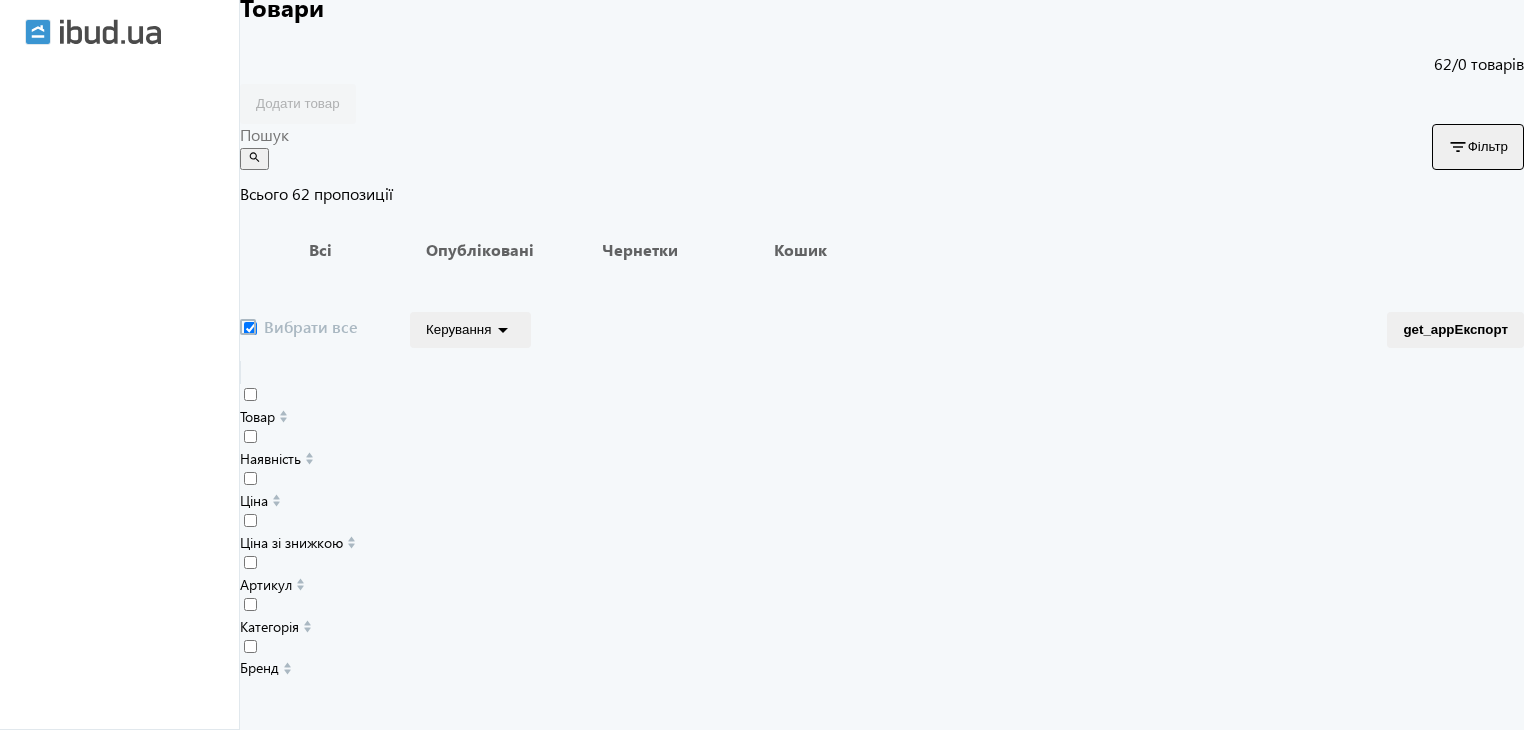 checkbox on "true" 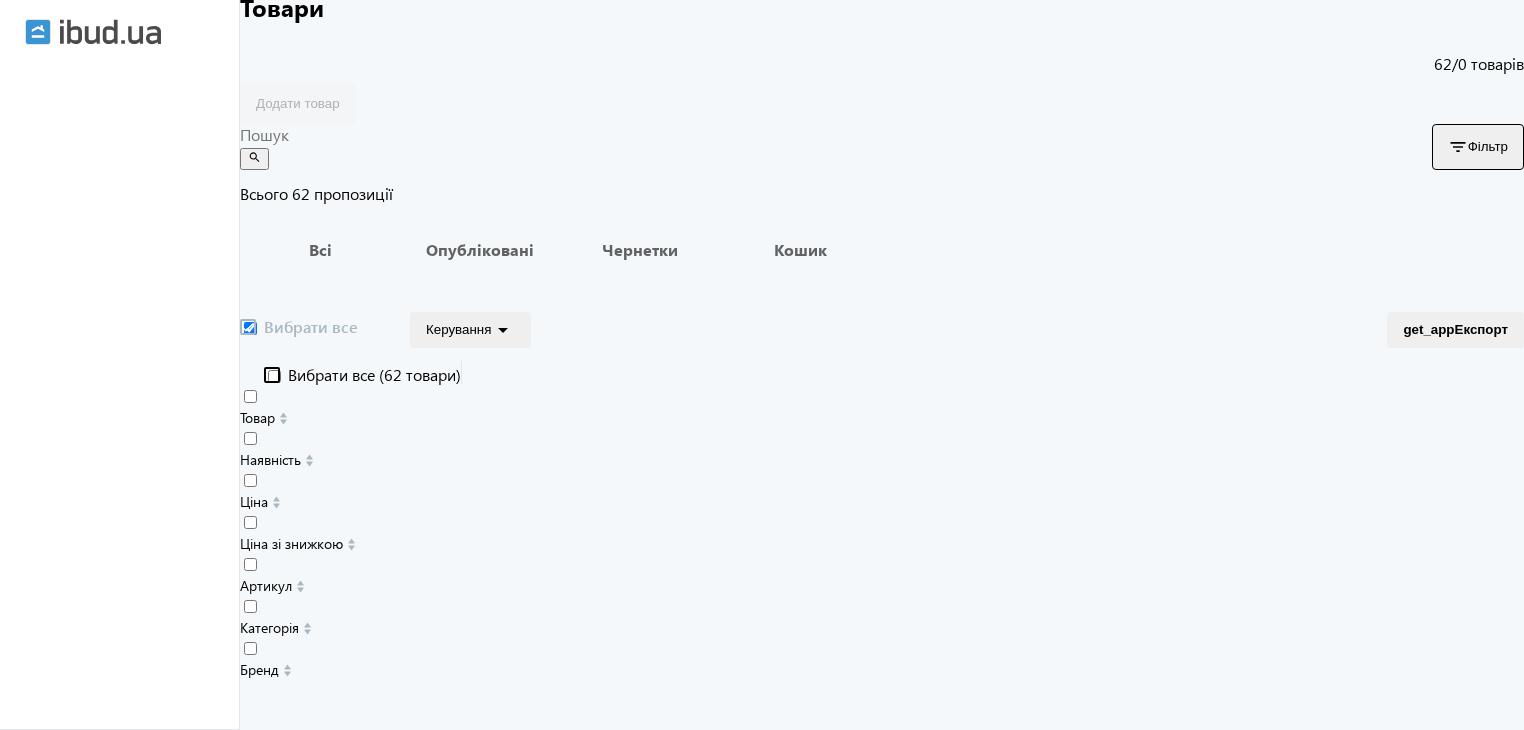 click on "arrow_drop_down" at bounding box center (503, 330) 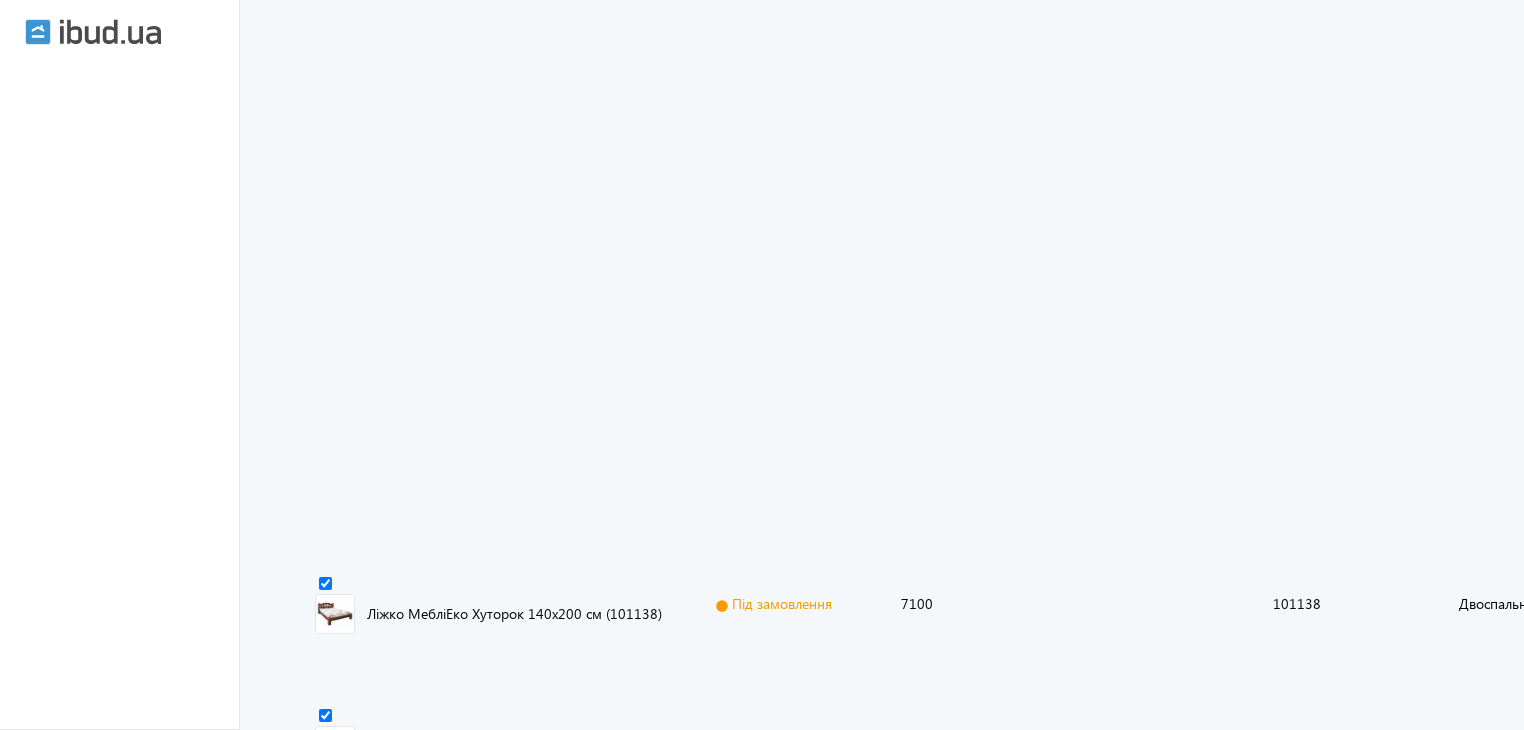 click on "2" at bounding box center (244, 8639) 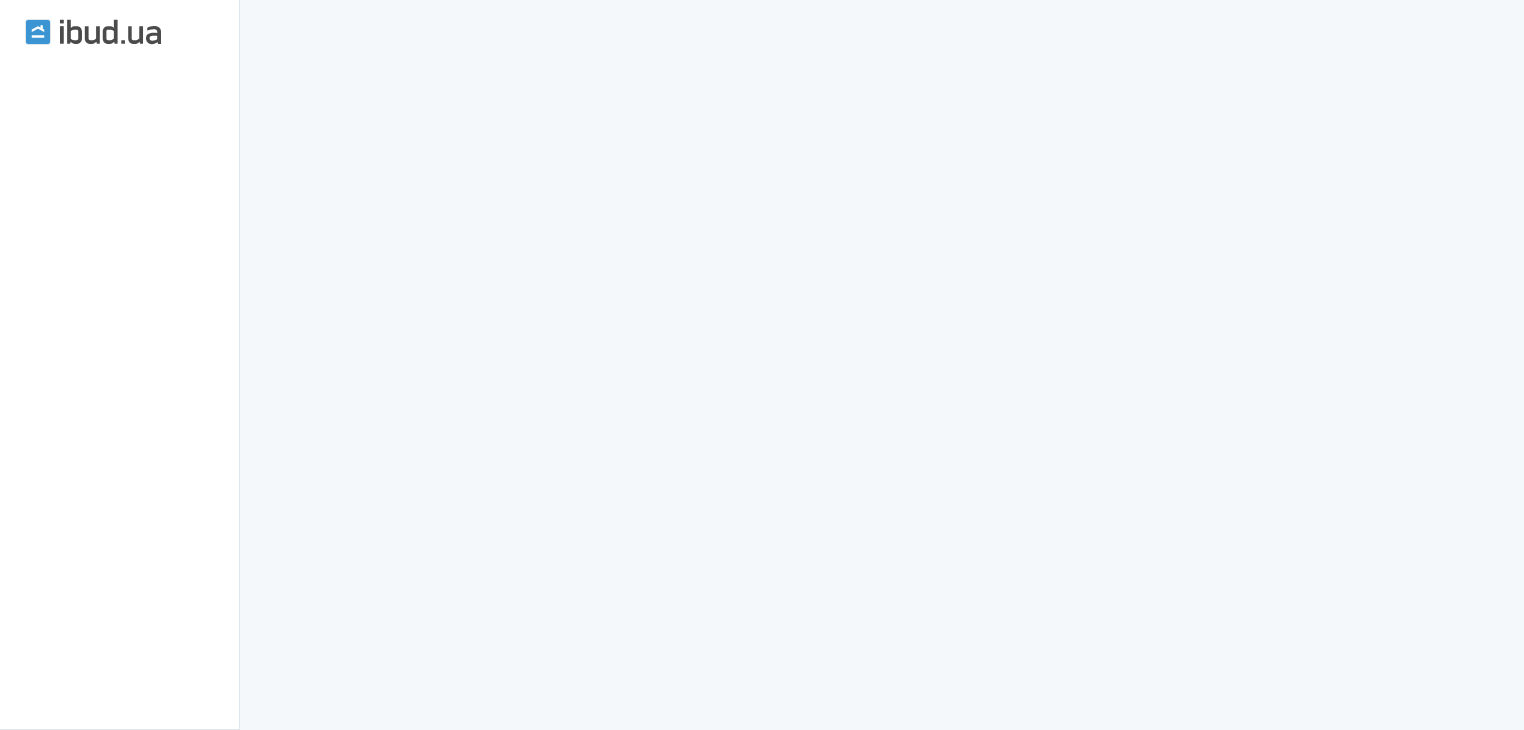 scroll, scrollTop: 1200, scrollLeft: 0, axis: vertical 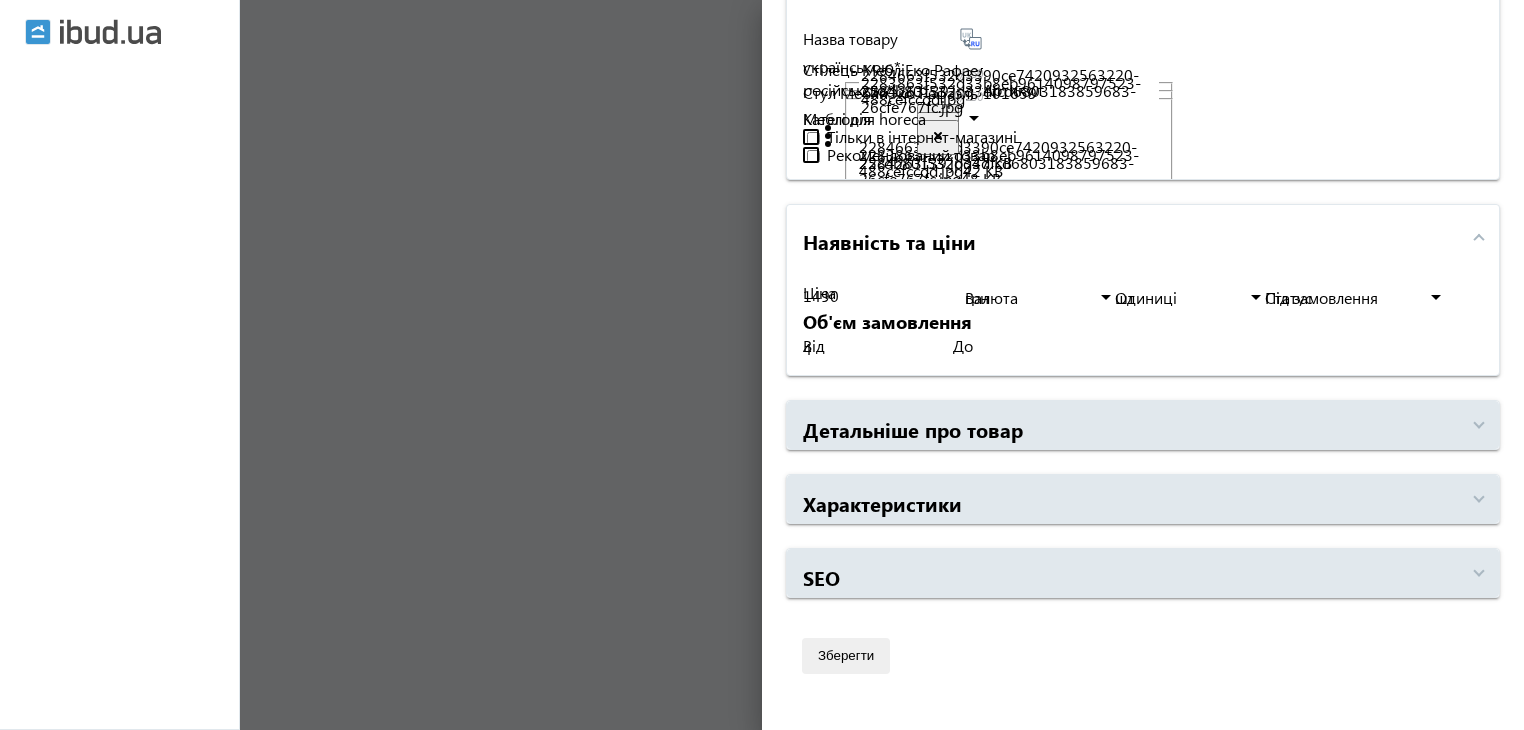 click on "1490" at bounding box center [878, 295] 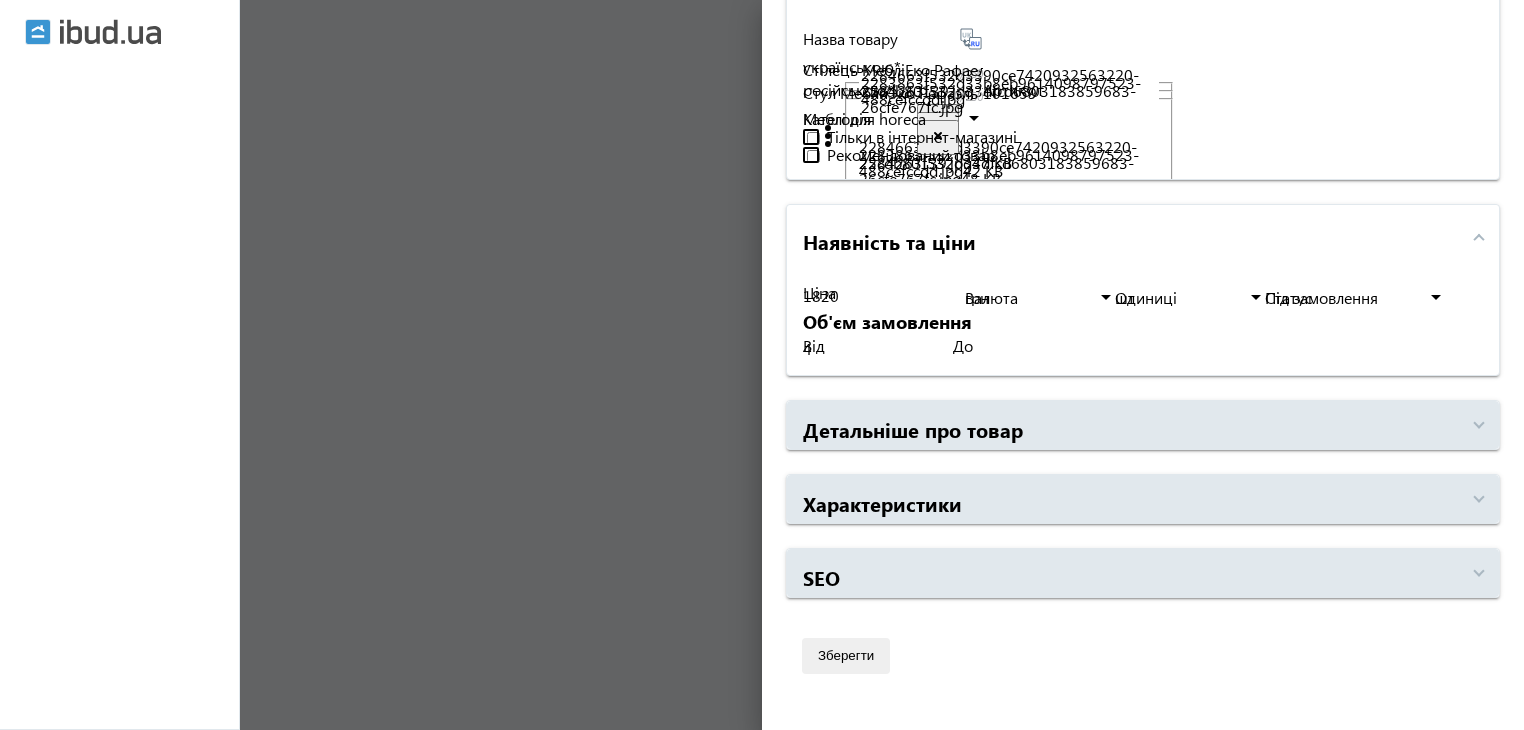 type on "1820" 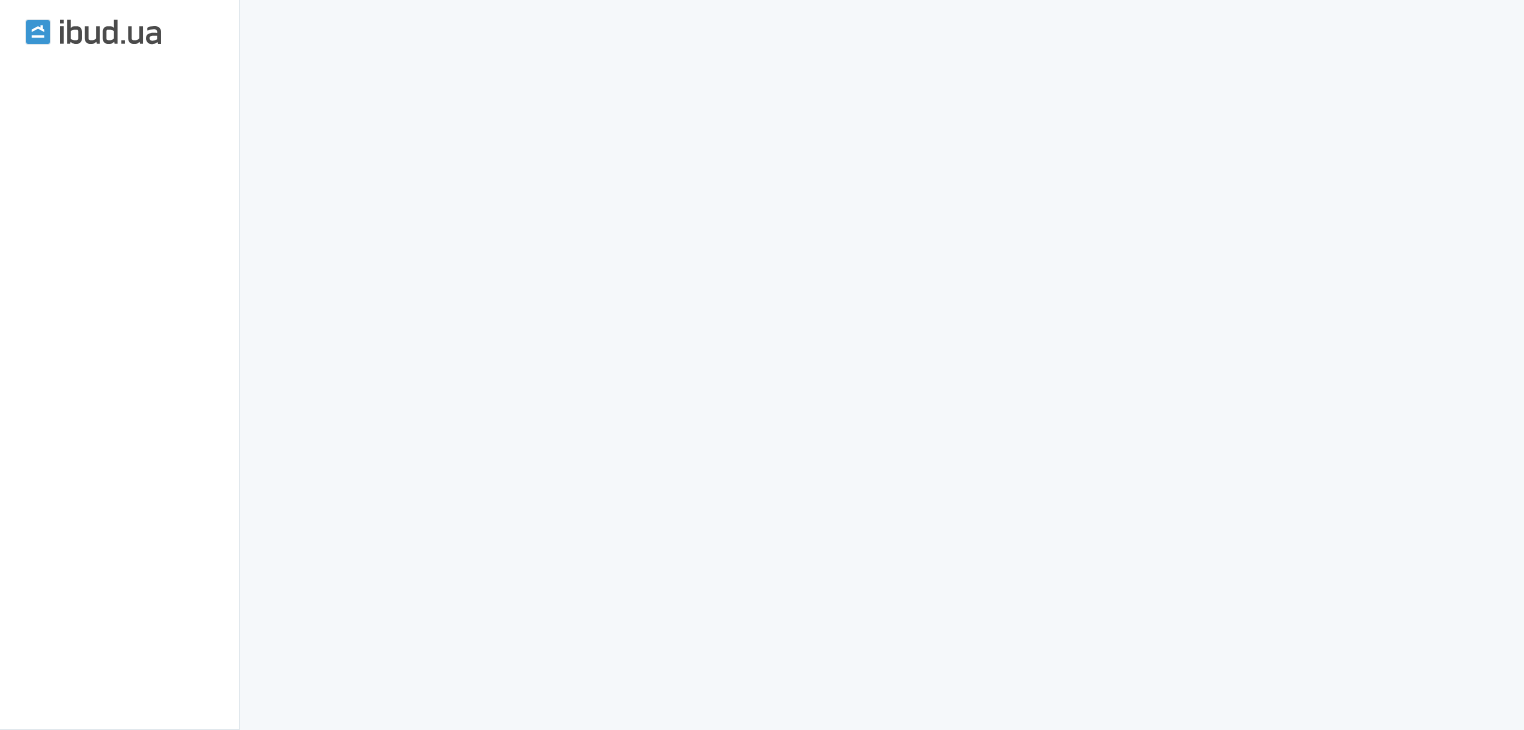 scroll, scrollTop: 0, scrollLeft: 0, axis: both 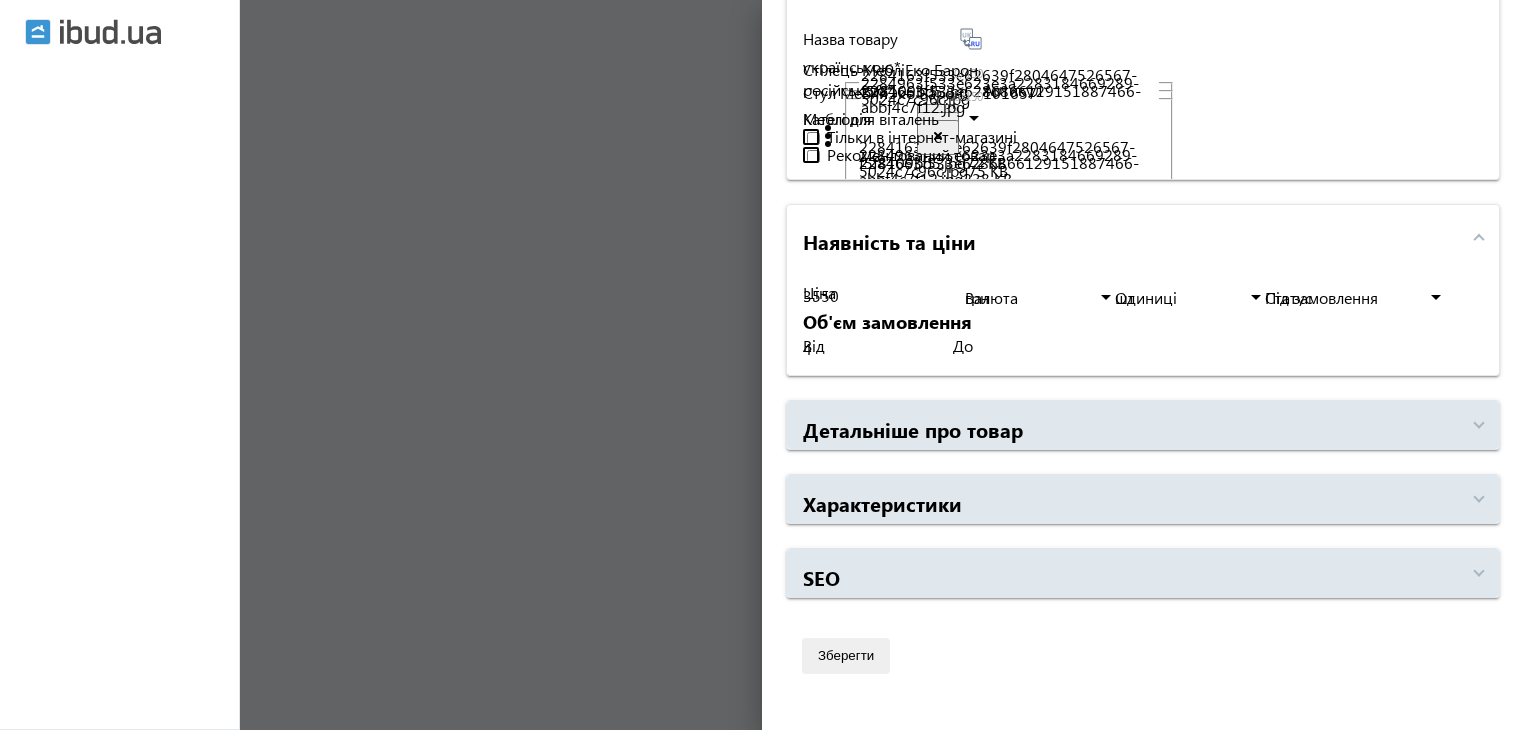 drag, startPoint x: 881, startPoint y: 416, endPoint x: 753, endPoint y: 423, distance: 128.19127 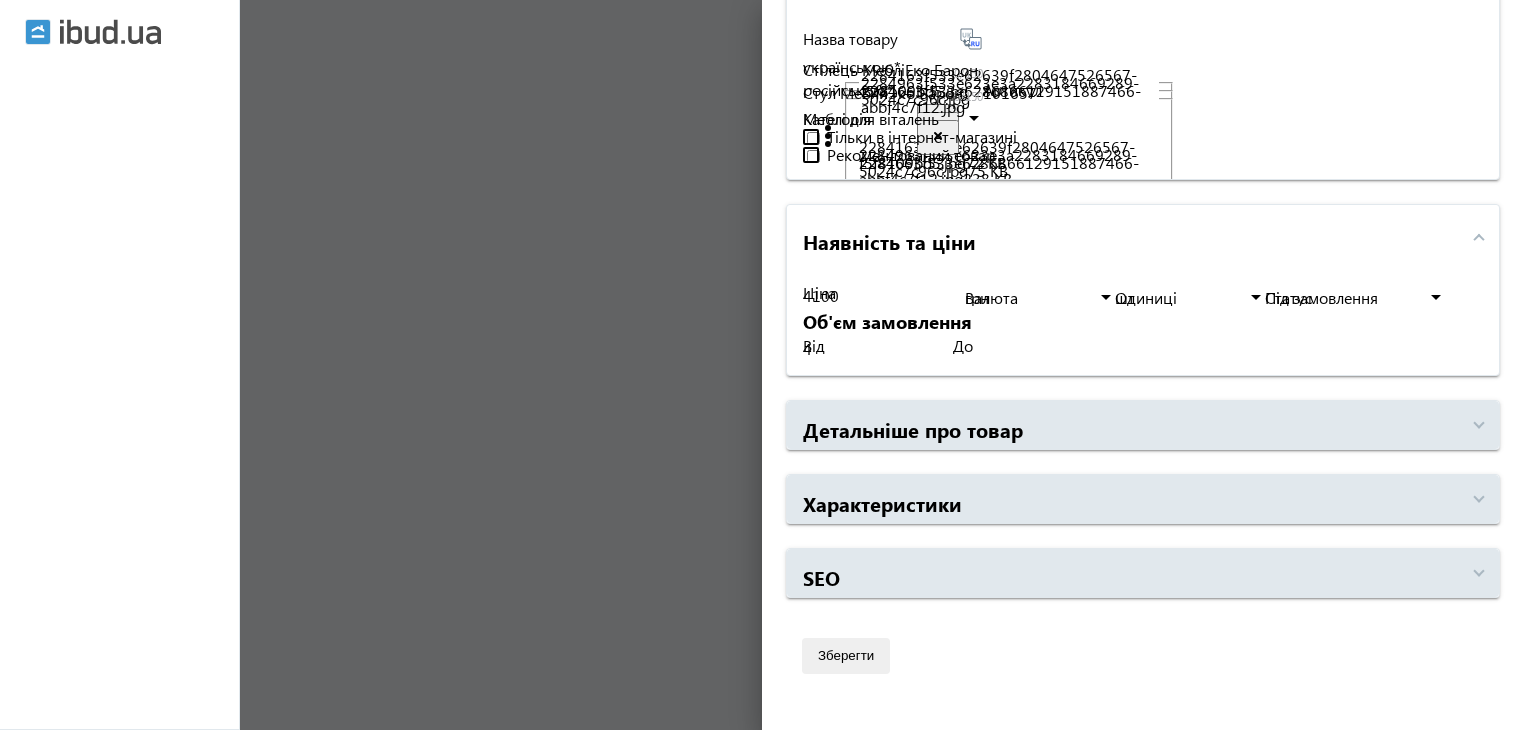 type on "4100" 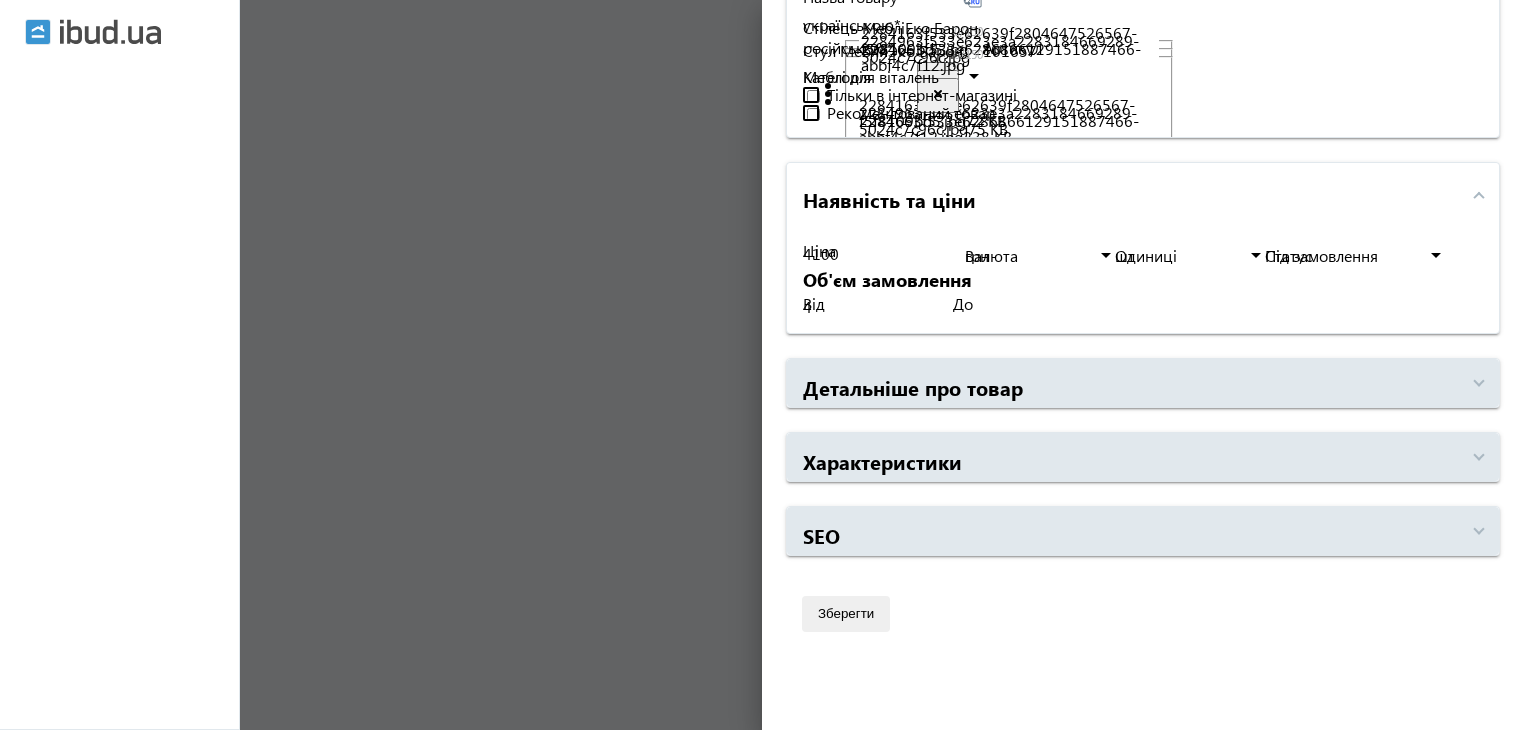 click on "Зберегти" at bounding box center [846, 613] 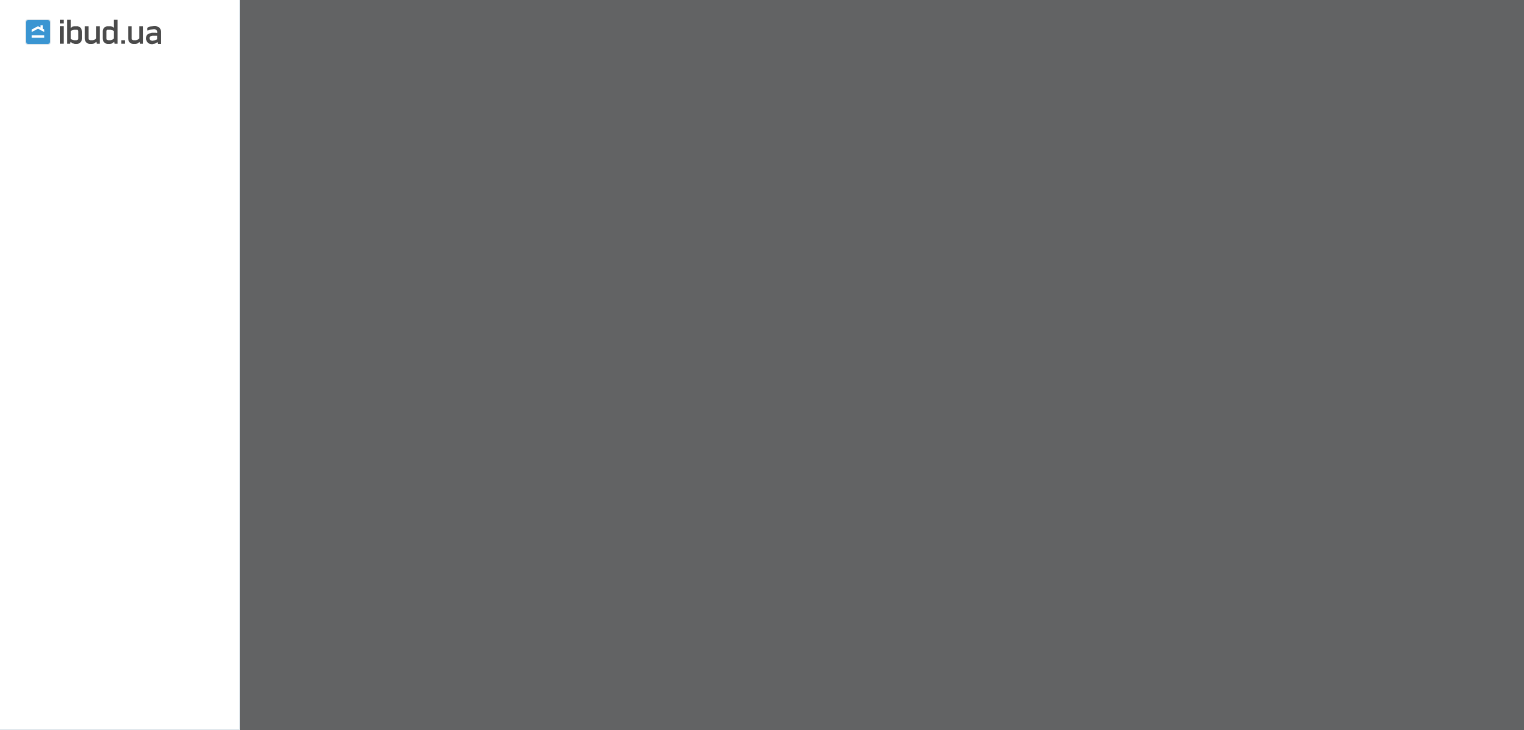 scroll, scrollTop: 0, scrollLeft: 0, axis: both 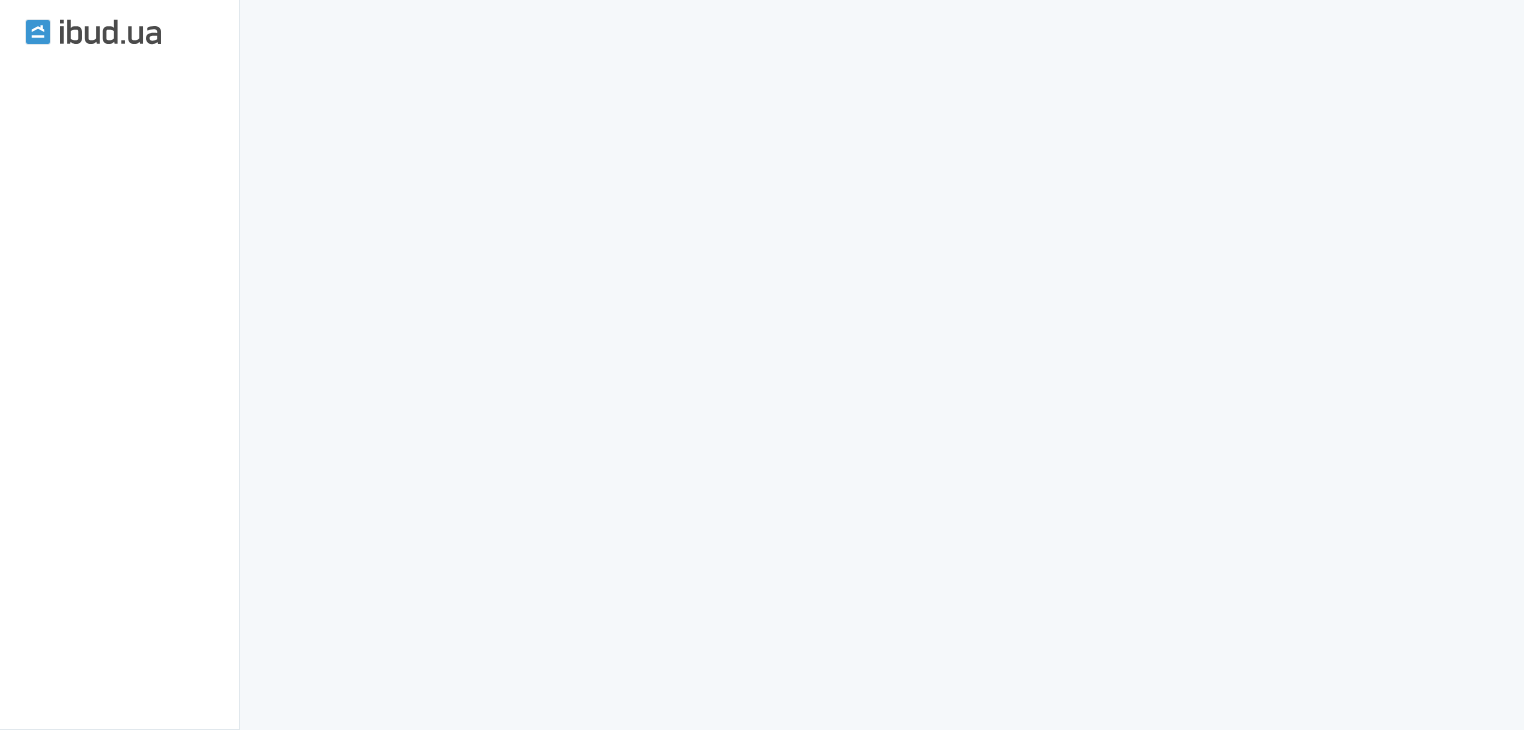 click on "Стілець МебліЕко Кавалер" at bounding box center (450, 3474) 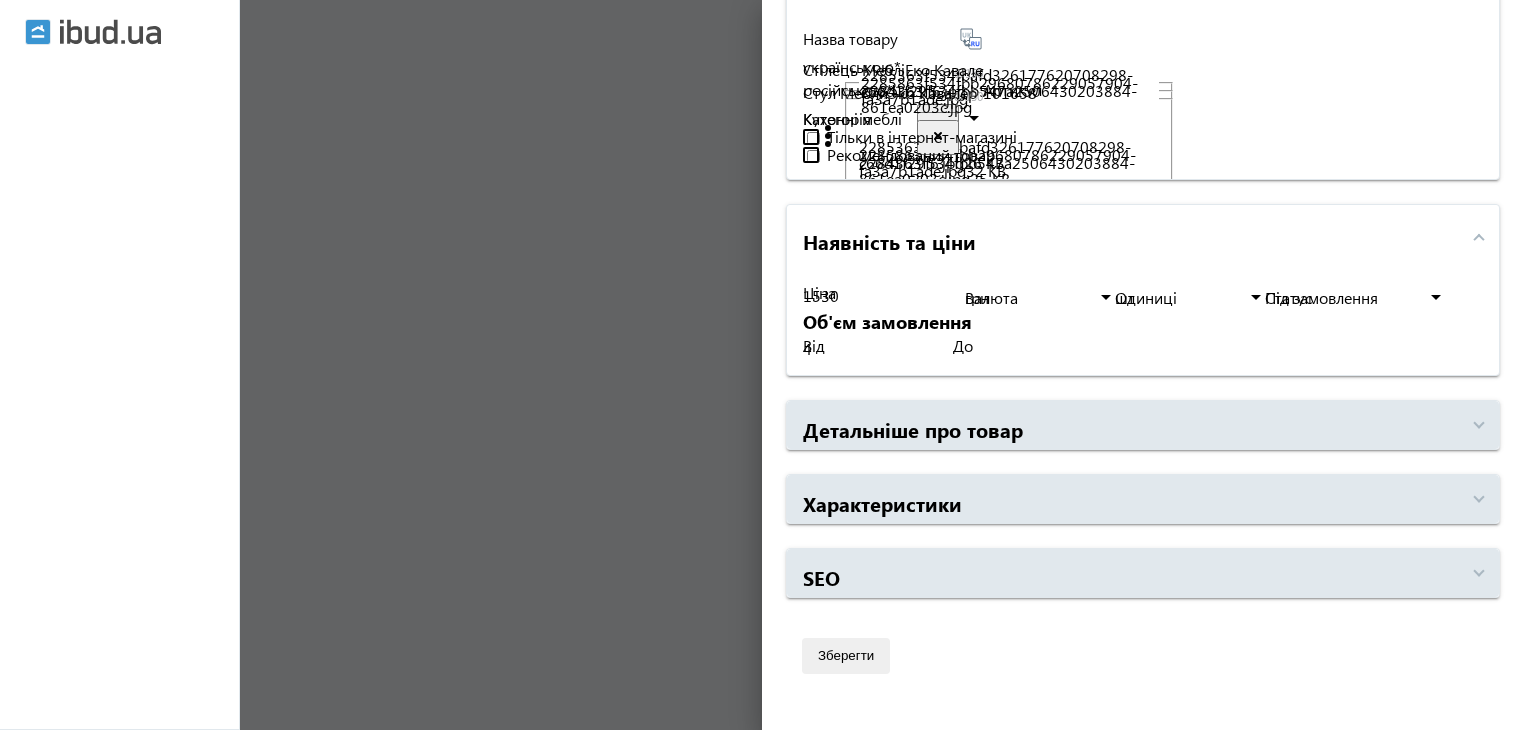 scroll, scrollTop: 600, scrollLeft: 0, axis: vertical 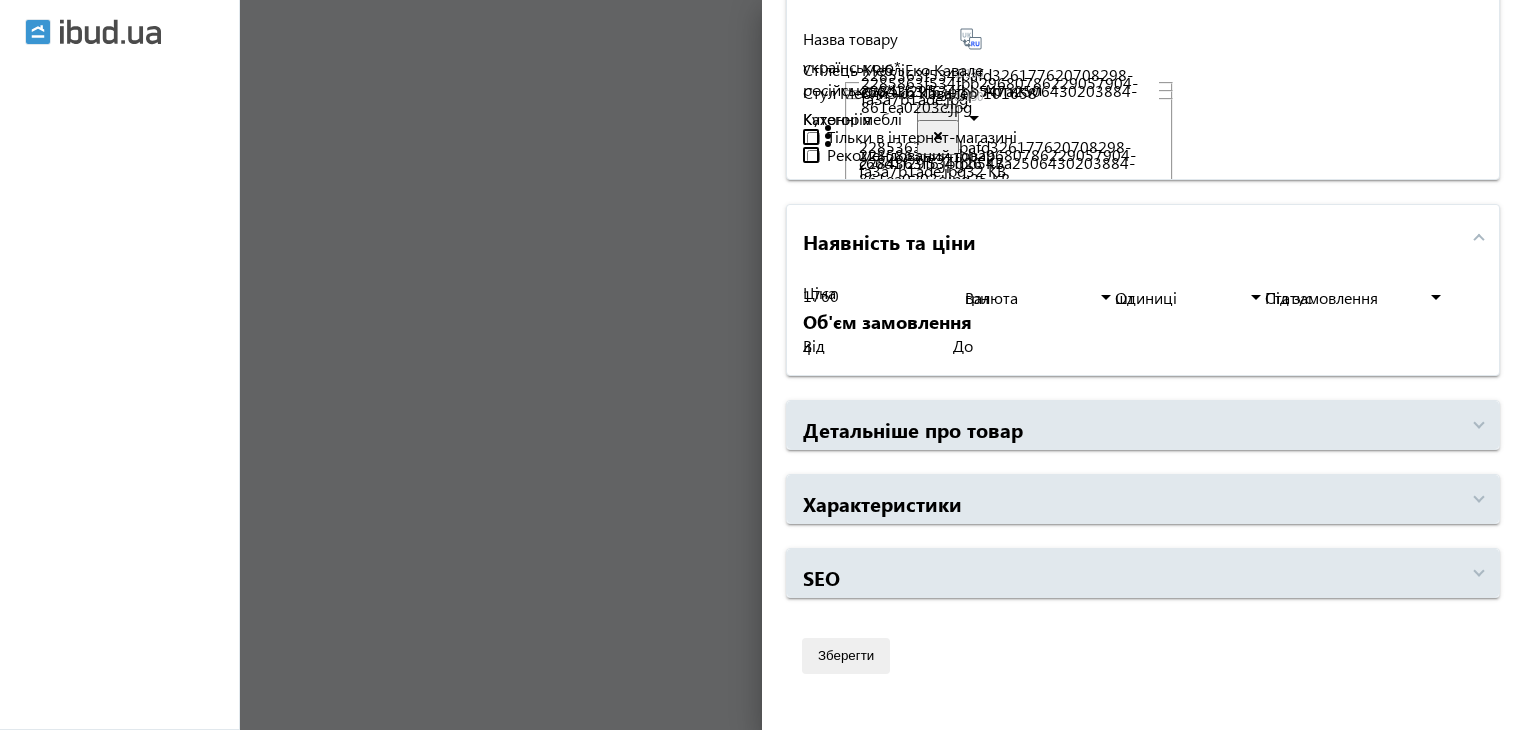 type on "1760" 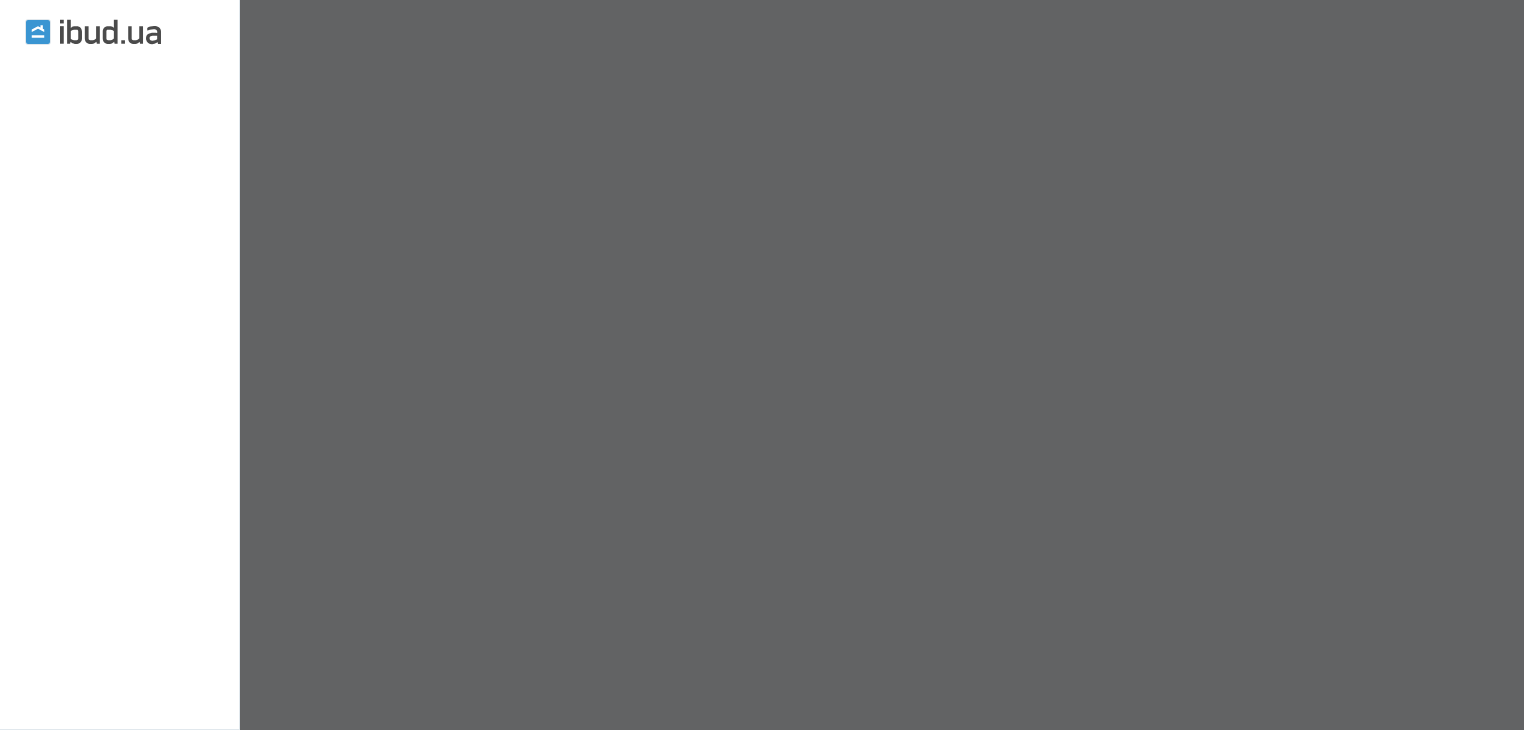 scroll, scrollTop: 0, scrollLeft: 0, axis: both 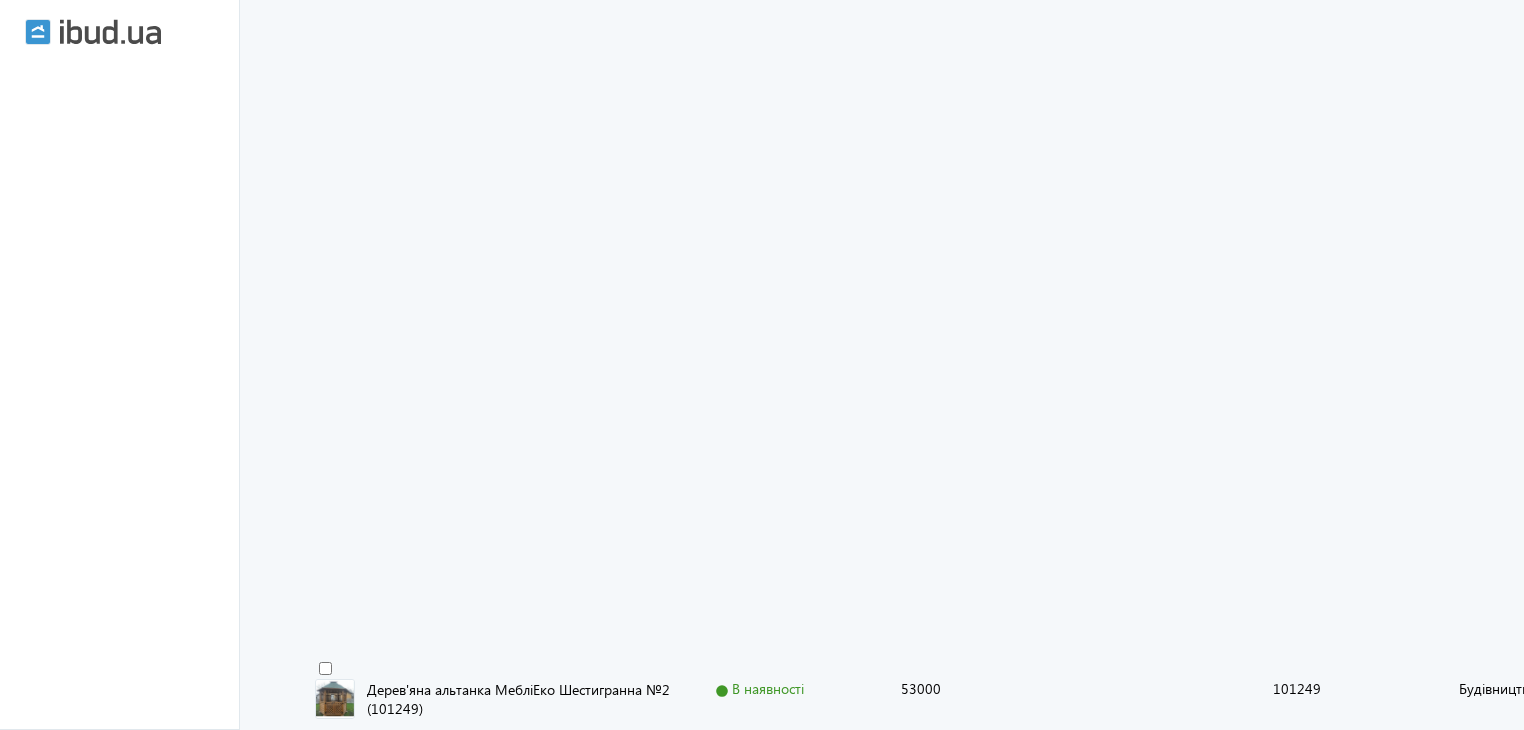 click on "3" at bounding box center [244, 8702] 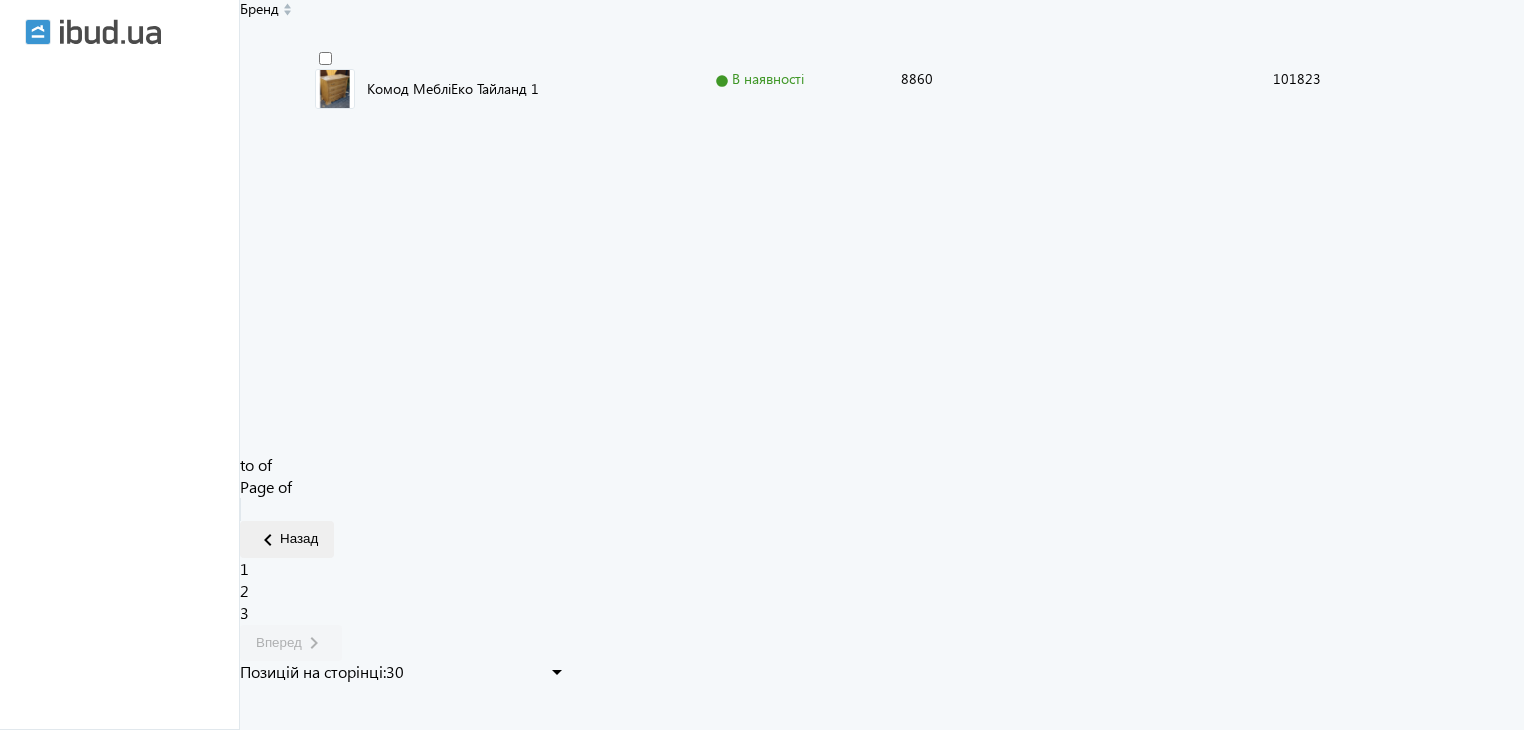 scroll, scrollTop: 0, scrollLeft: 0, axis: both 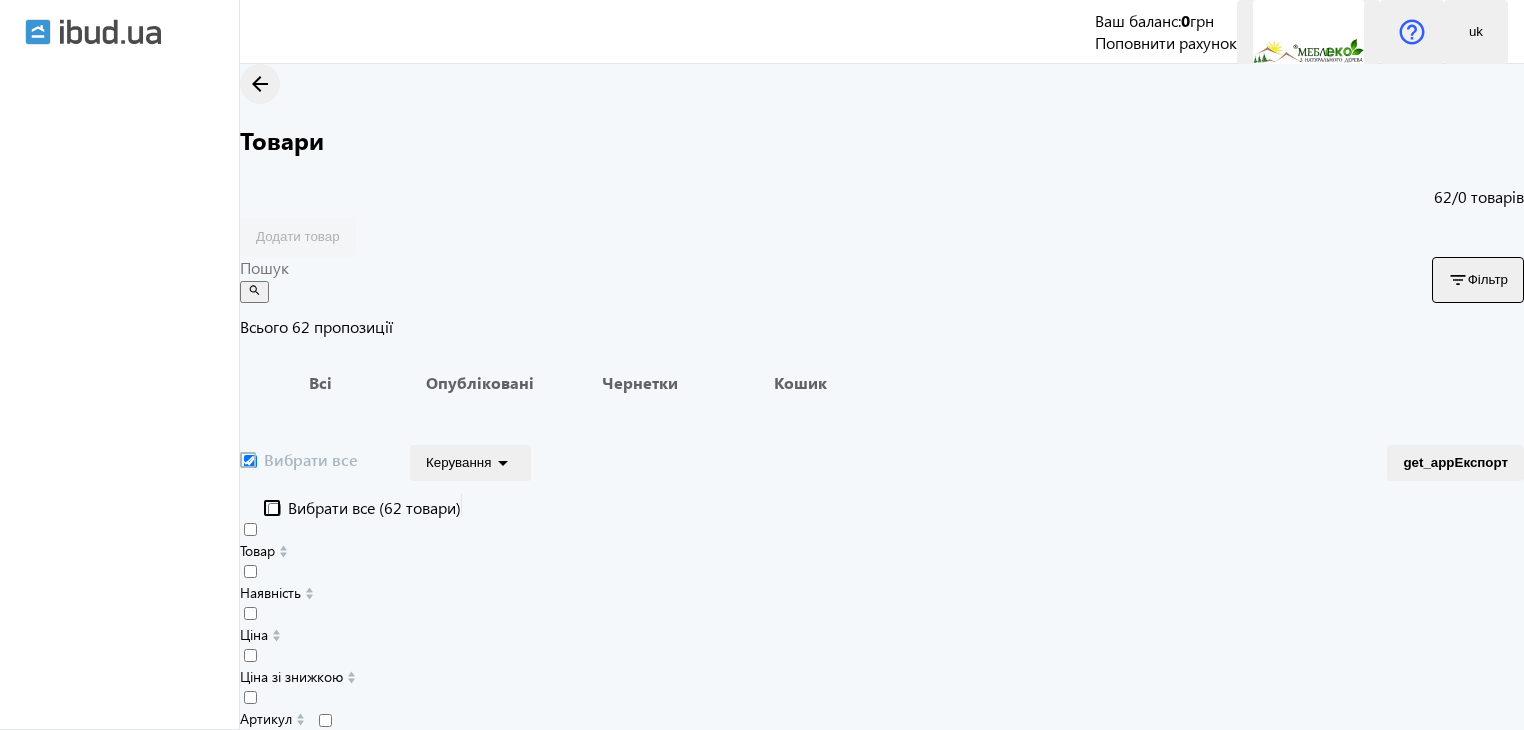click at bounding box center (248, 460) 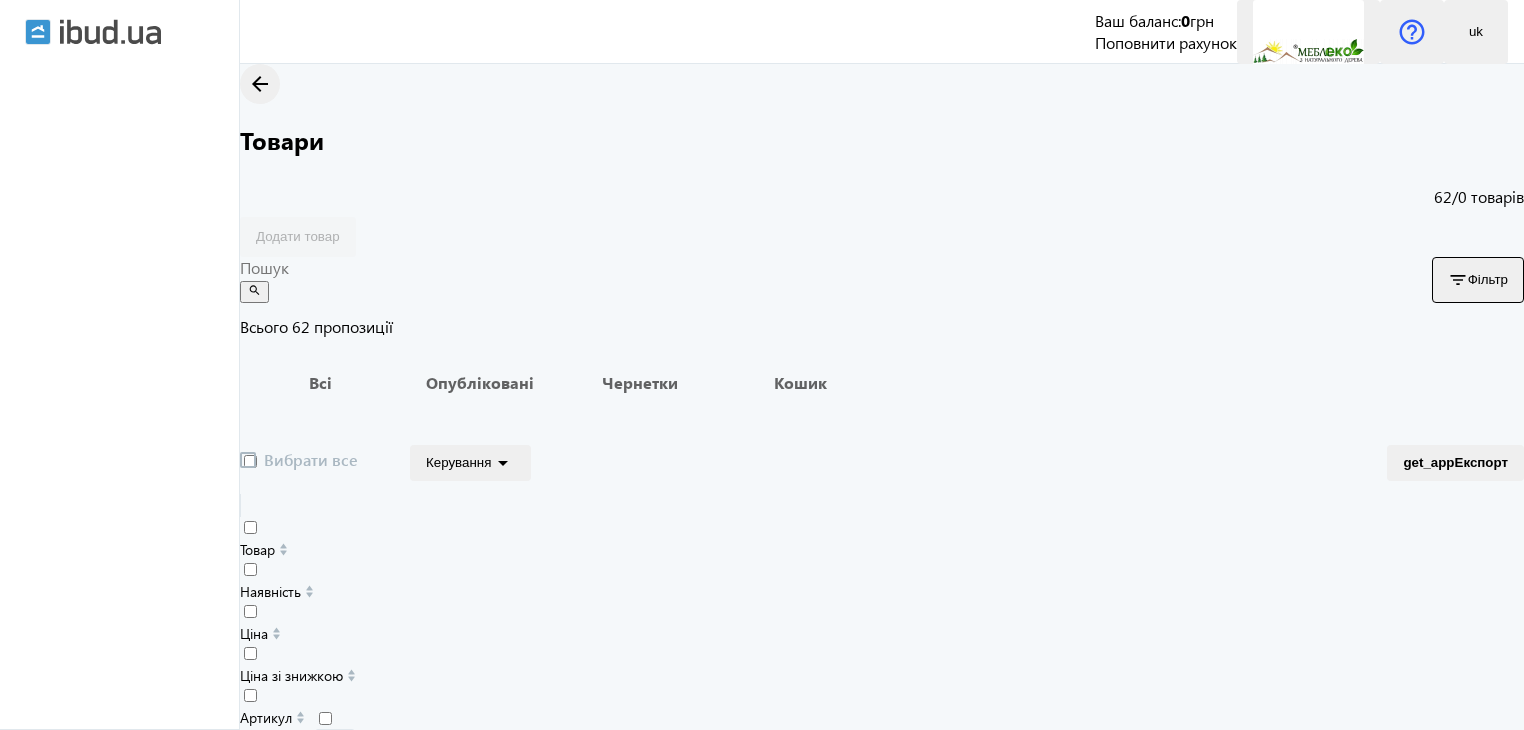 click at bounding box center [248, 460] 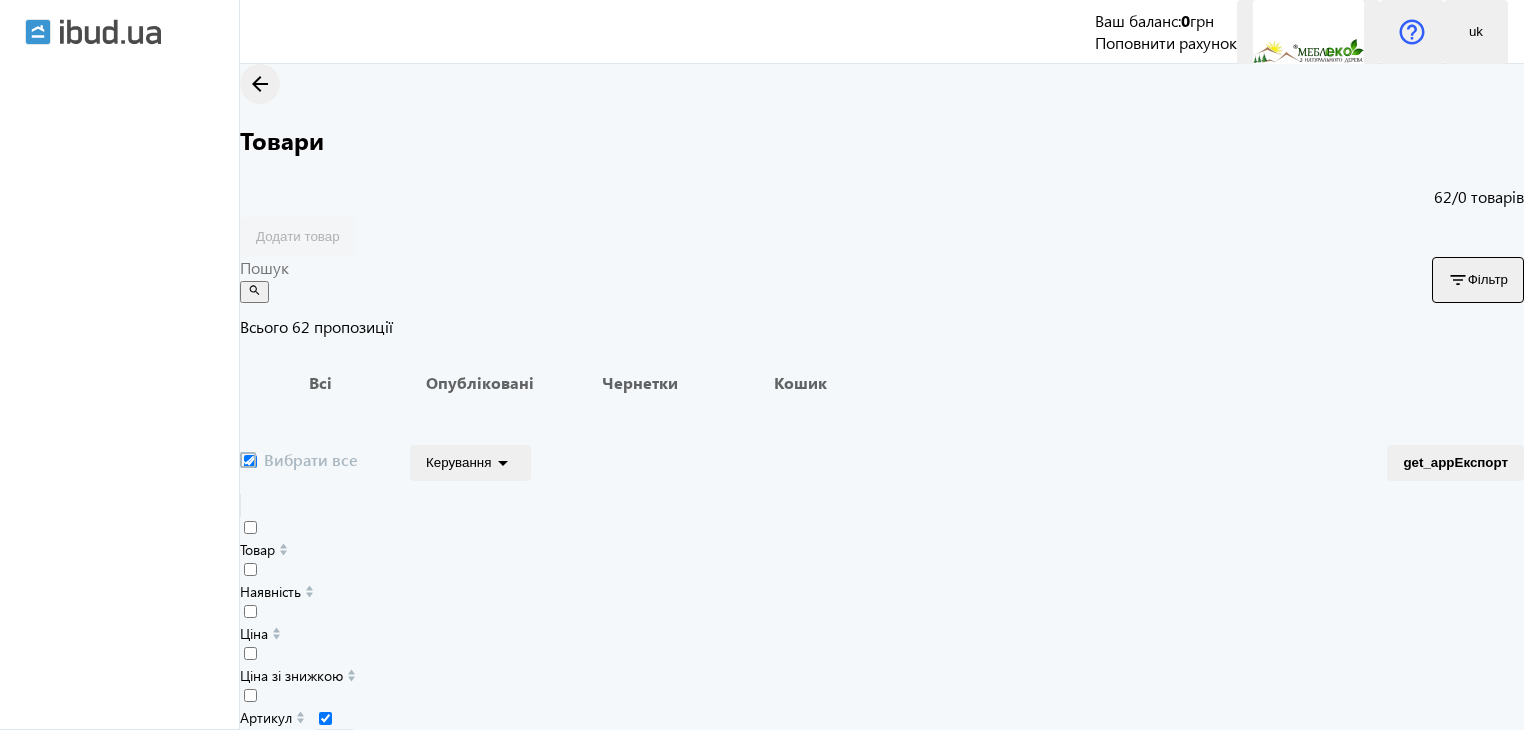 click on "Керування  arrow_drop_down" at bounding box center (470, 462) 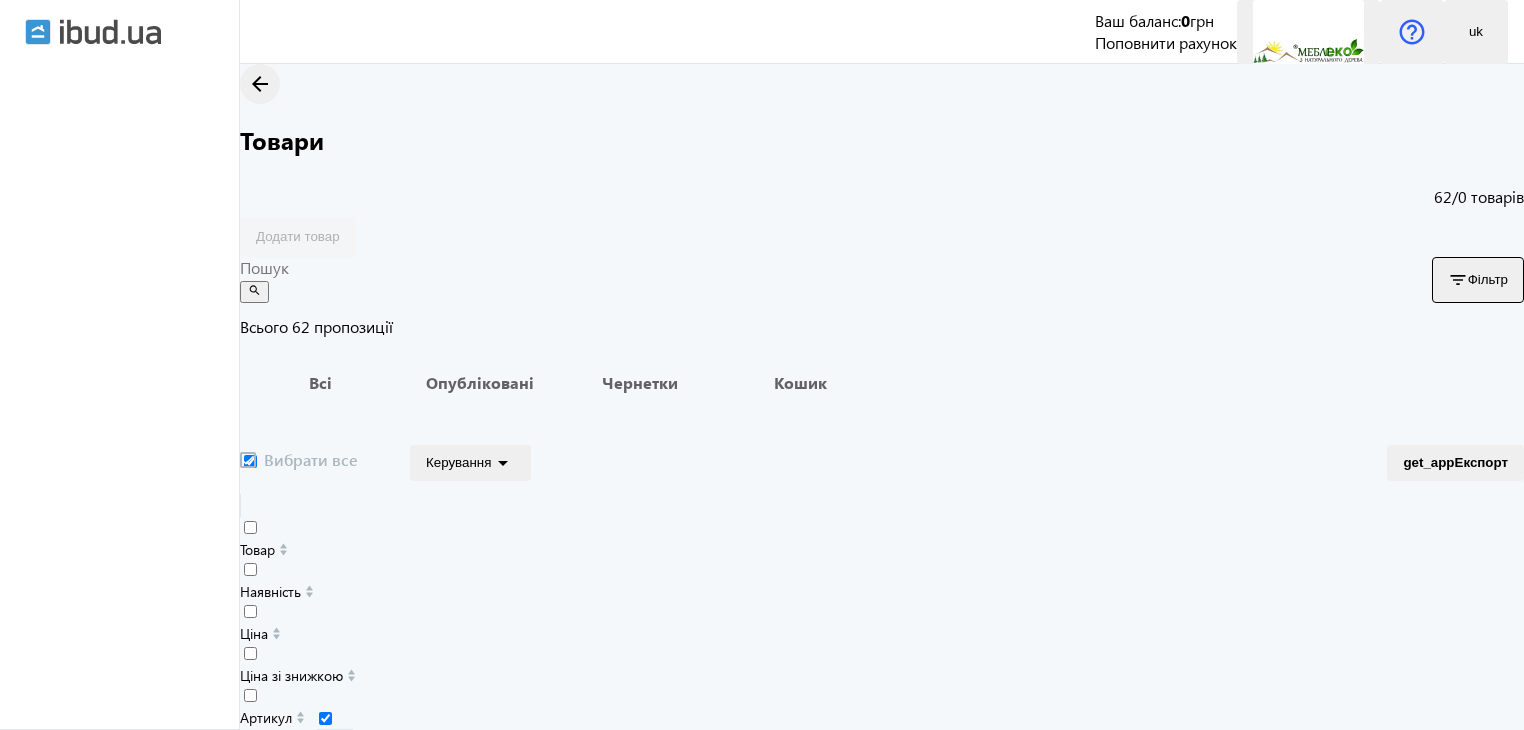 click on "Підняти вгору" at bounding box center (140, 1554) 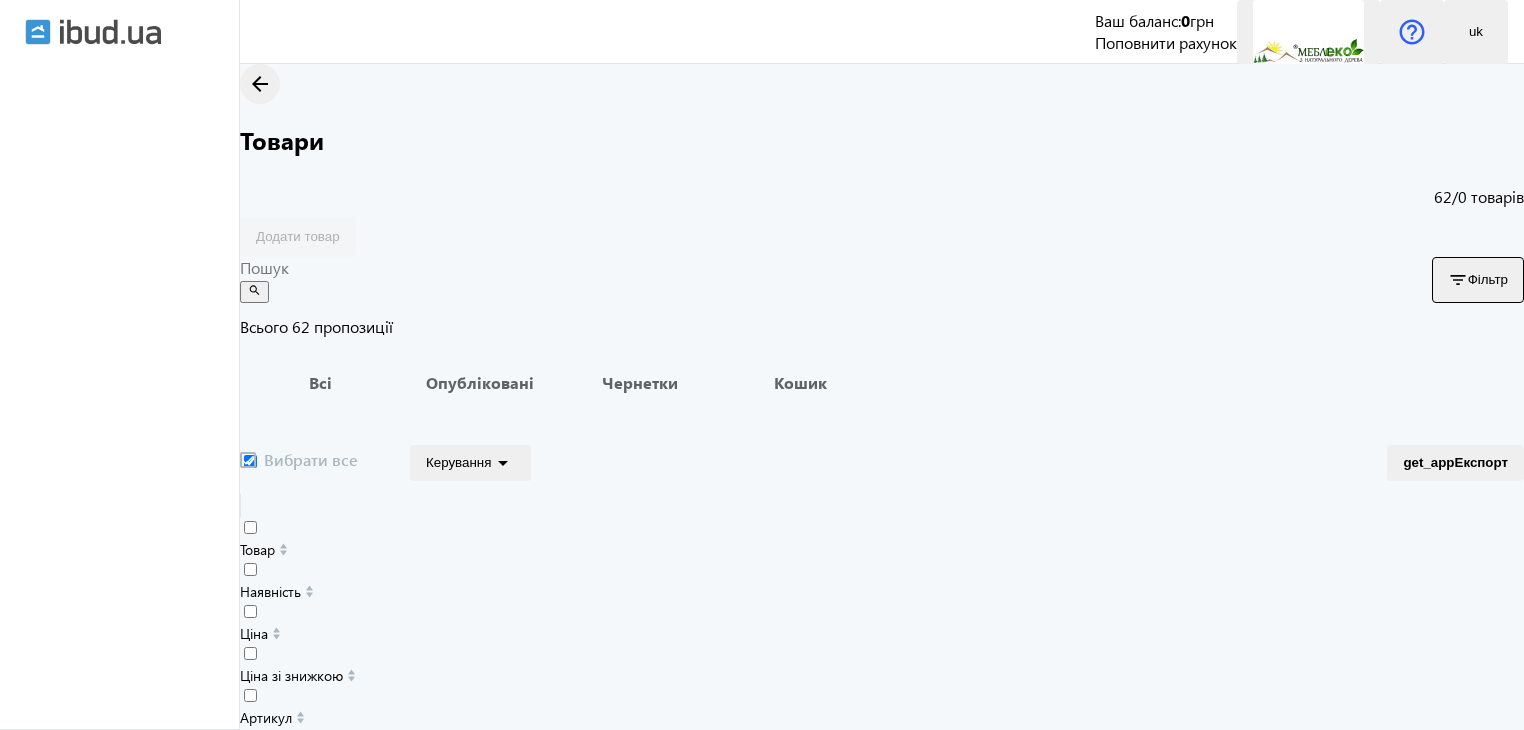 click at bounding box center (248, 460) 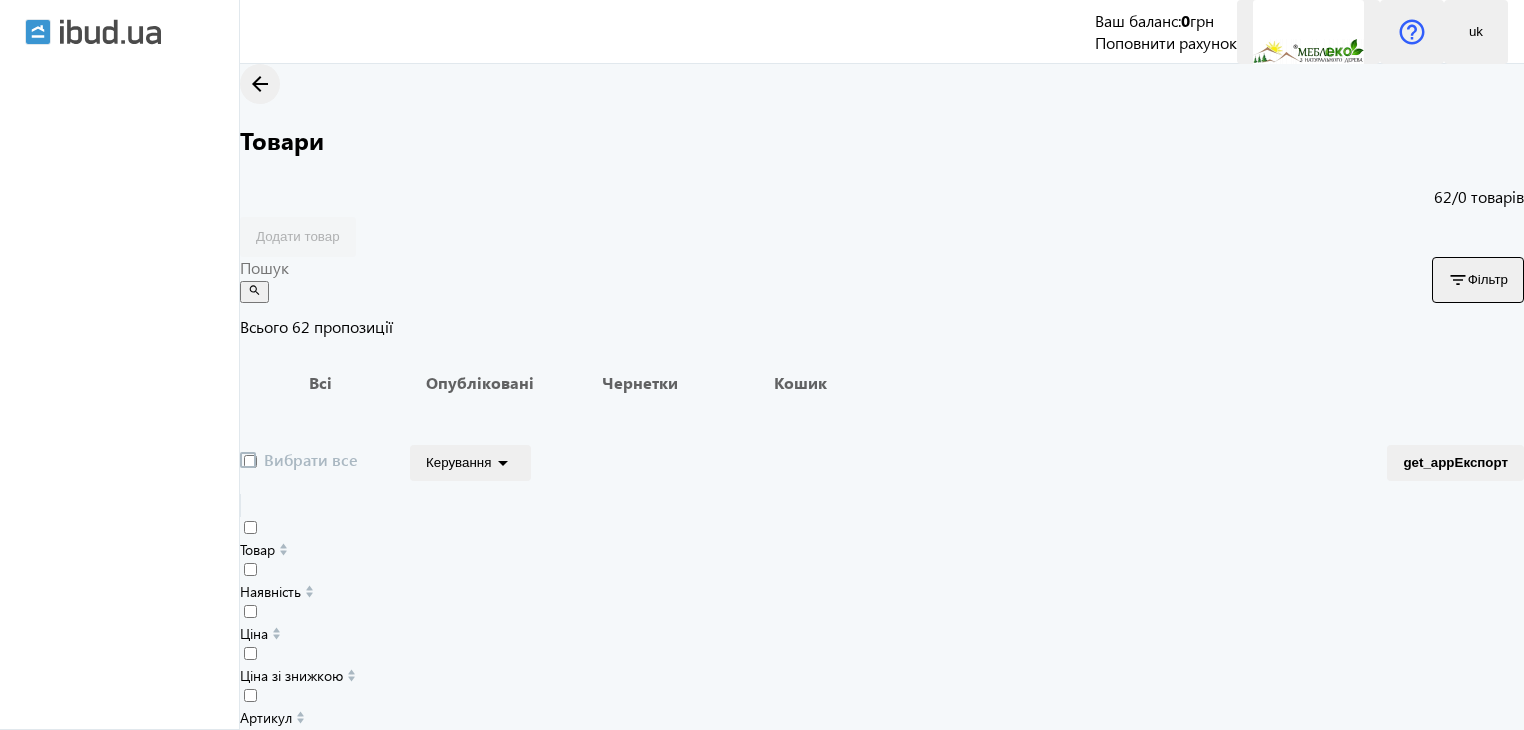 click at bounding box center (248, 460) 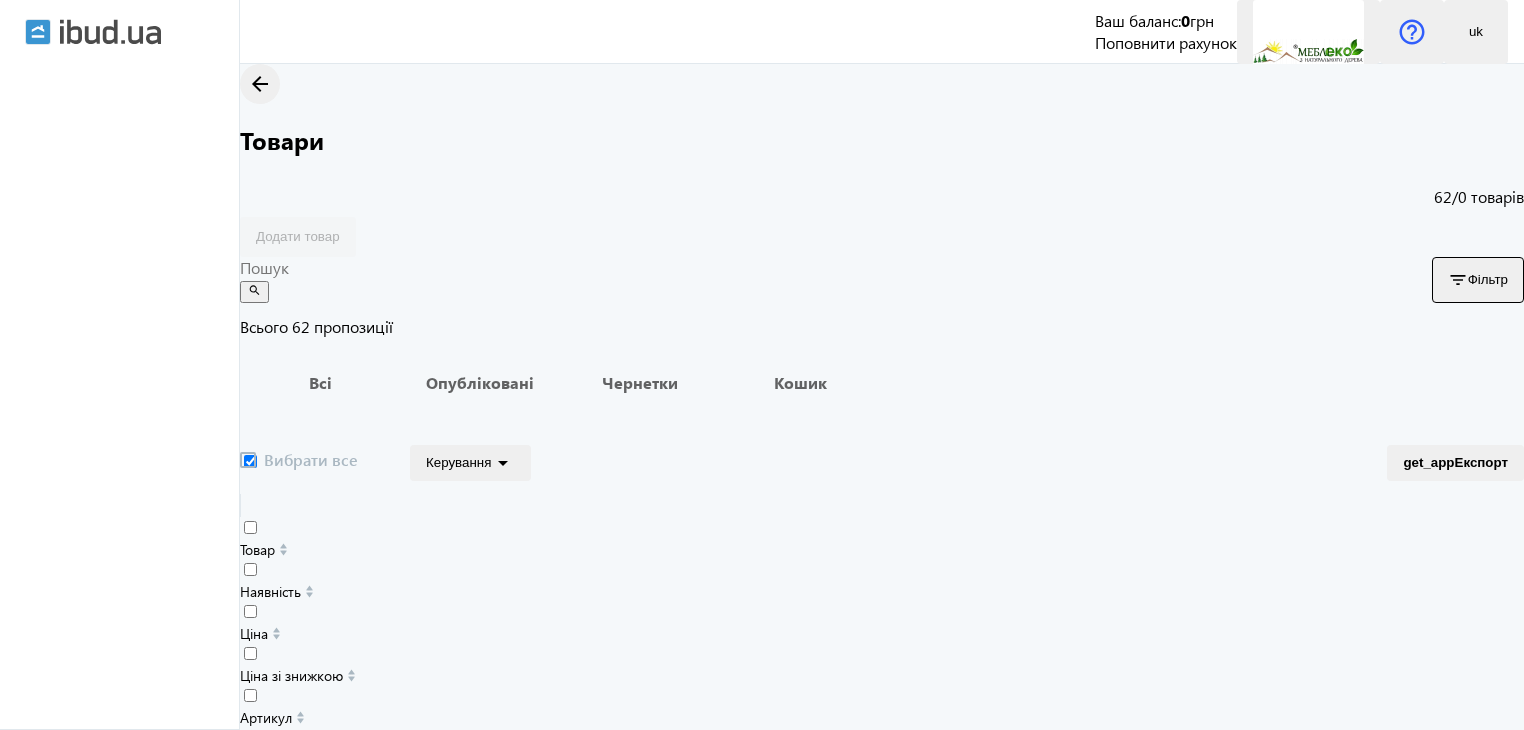 checkbox on "true" 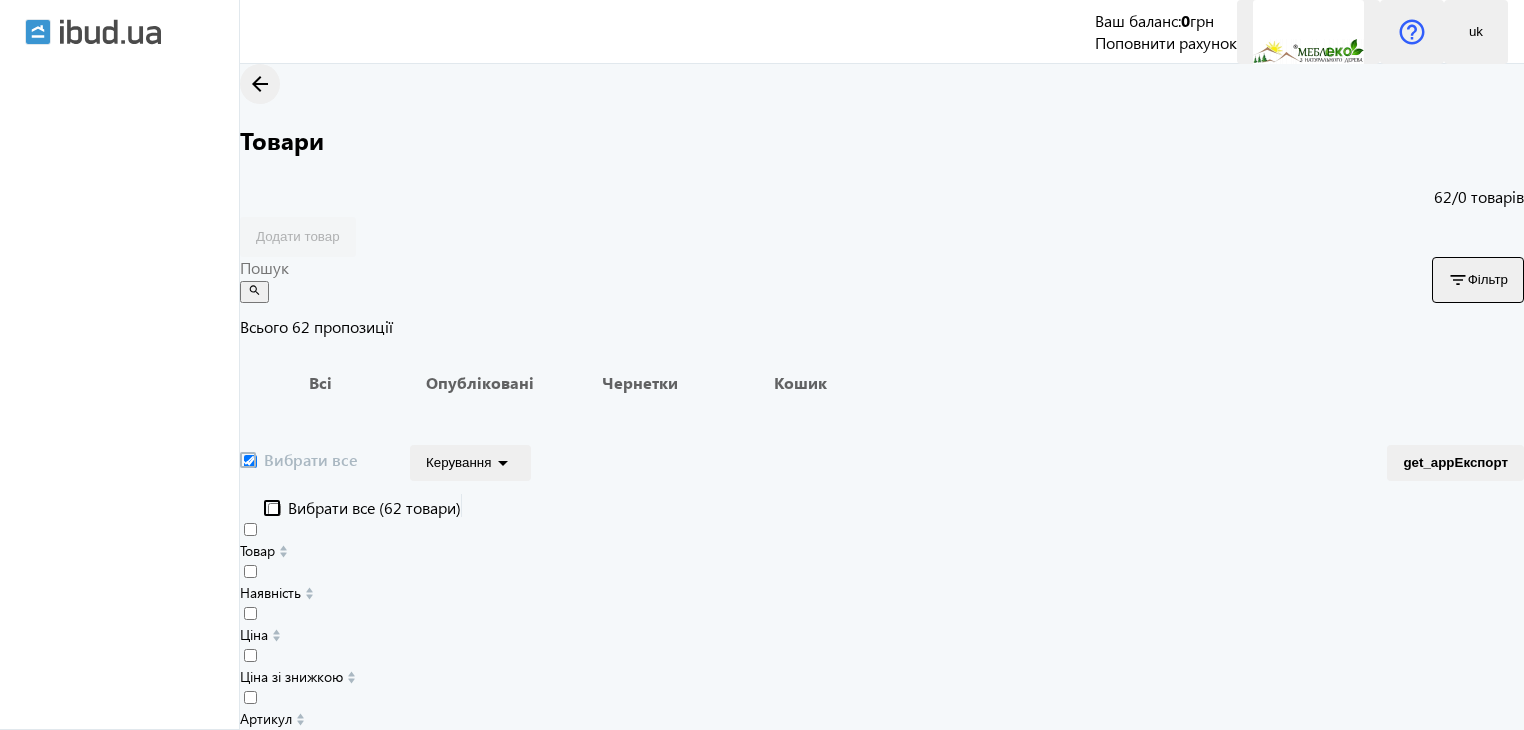 click on "Керування  arrow_drop_down" at bounding box center (470, 462) 